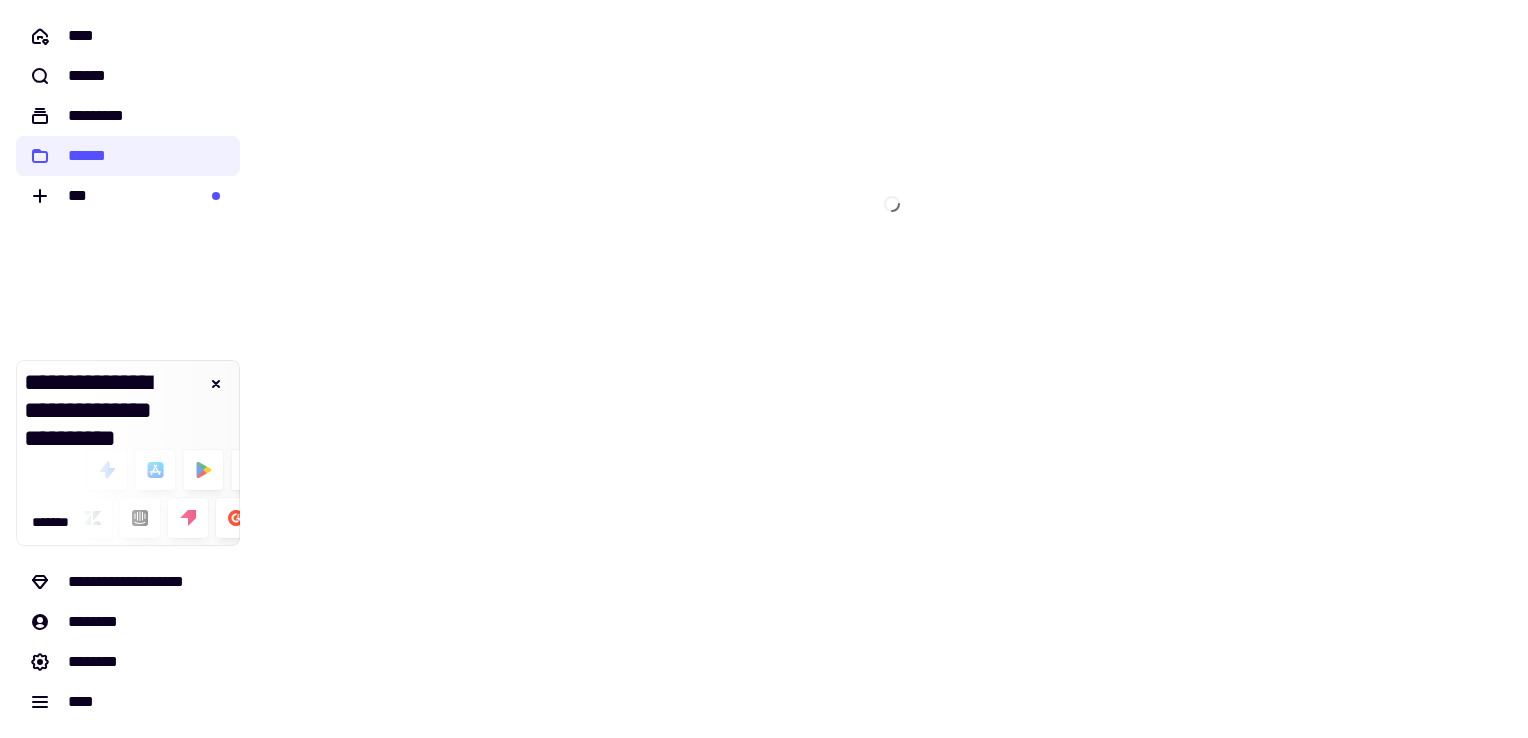 scroll, scrollTop: 0, scrollLeft: 0, axis: both 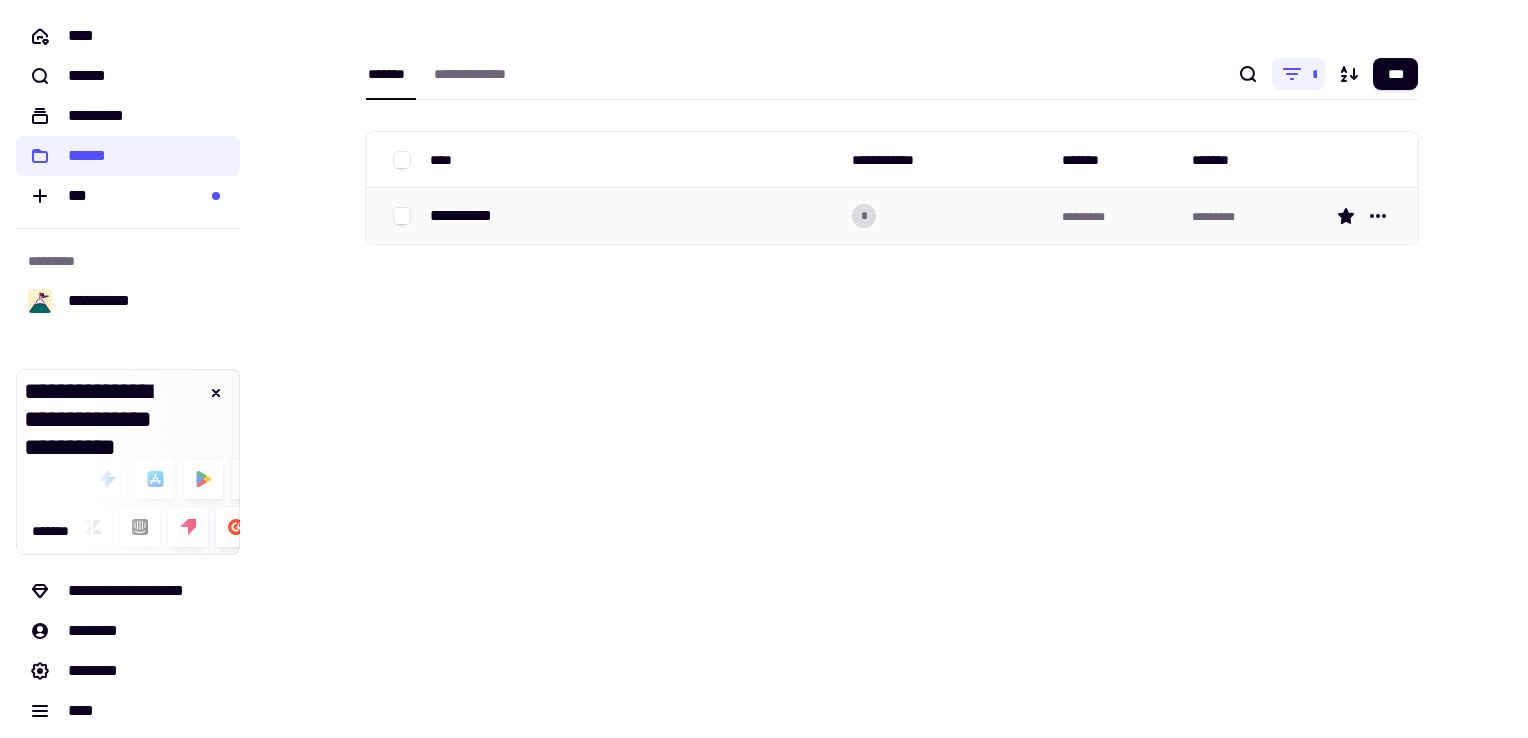 click on "**********" at bounding box center (469, 216) 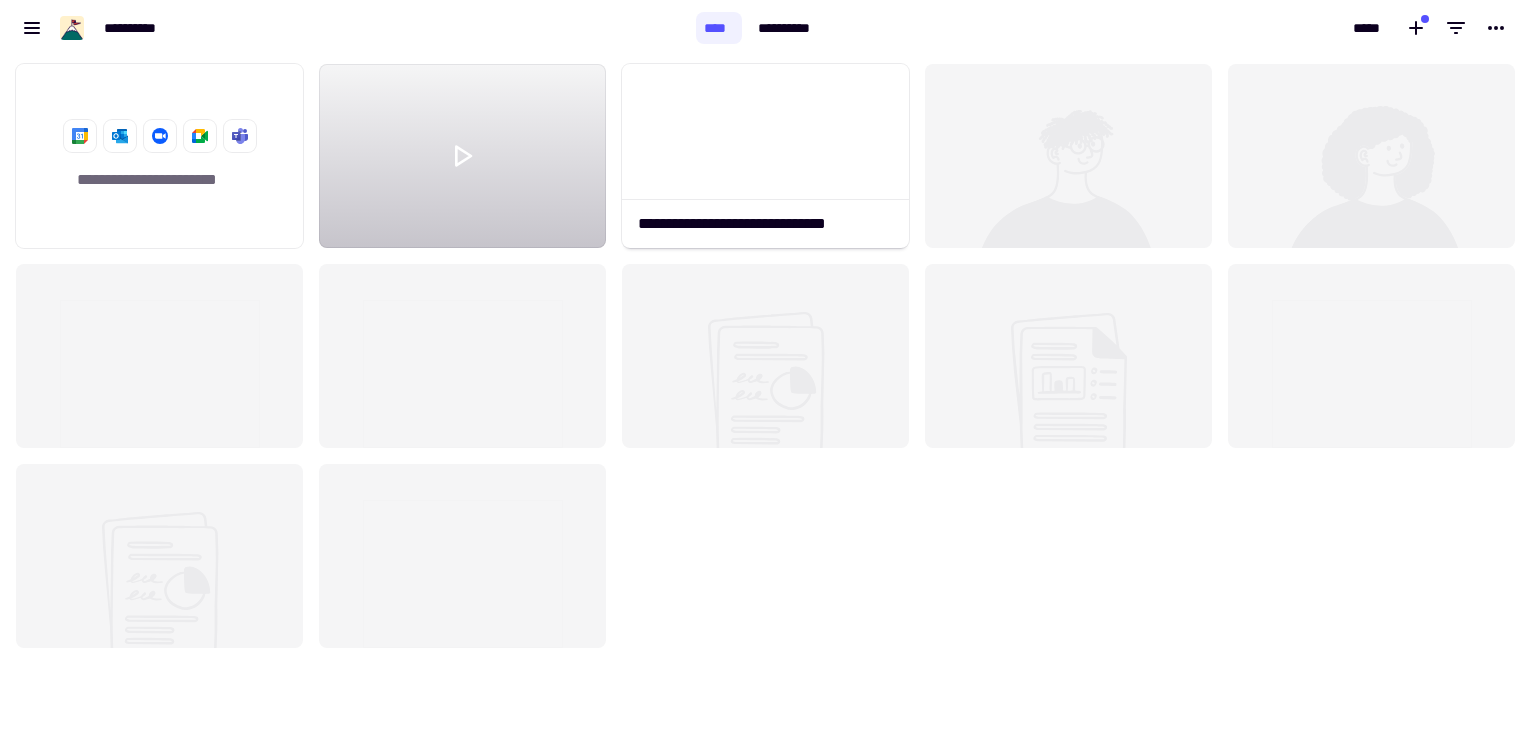 scroll, scrollTop: 16, scrollLeft: 16, axis: both 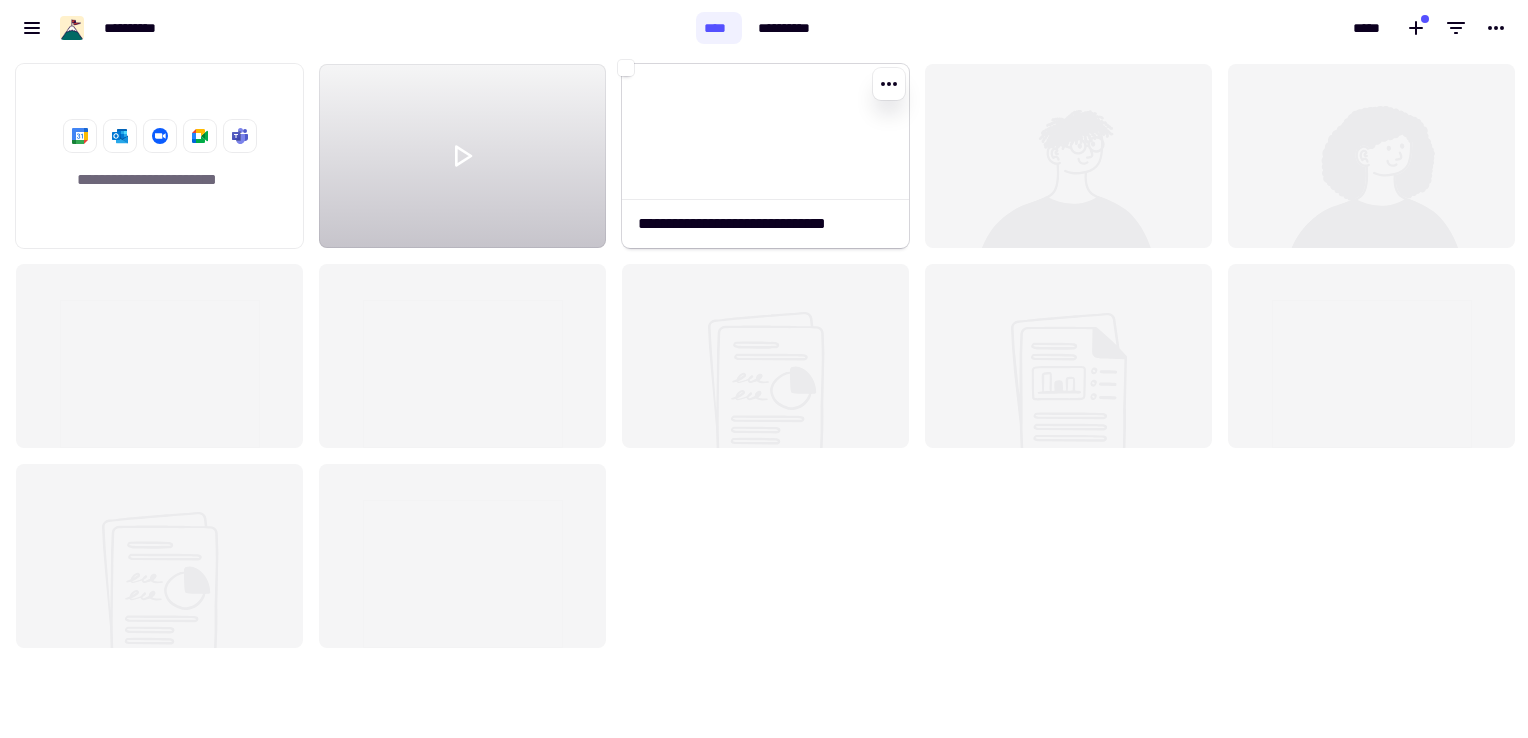click 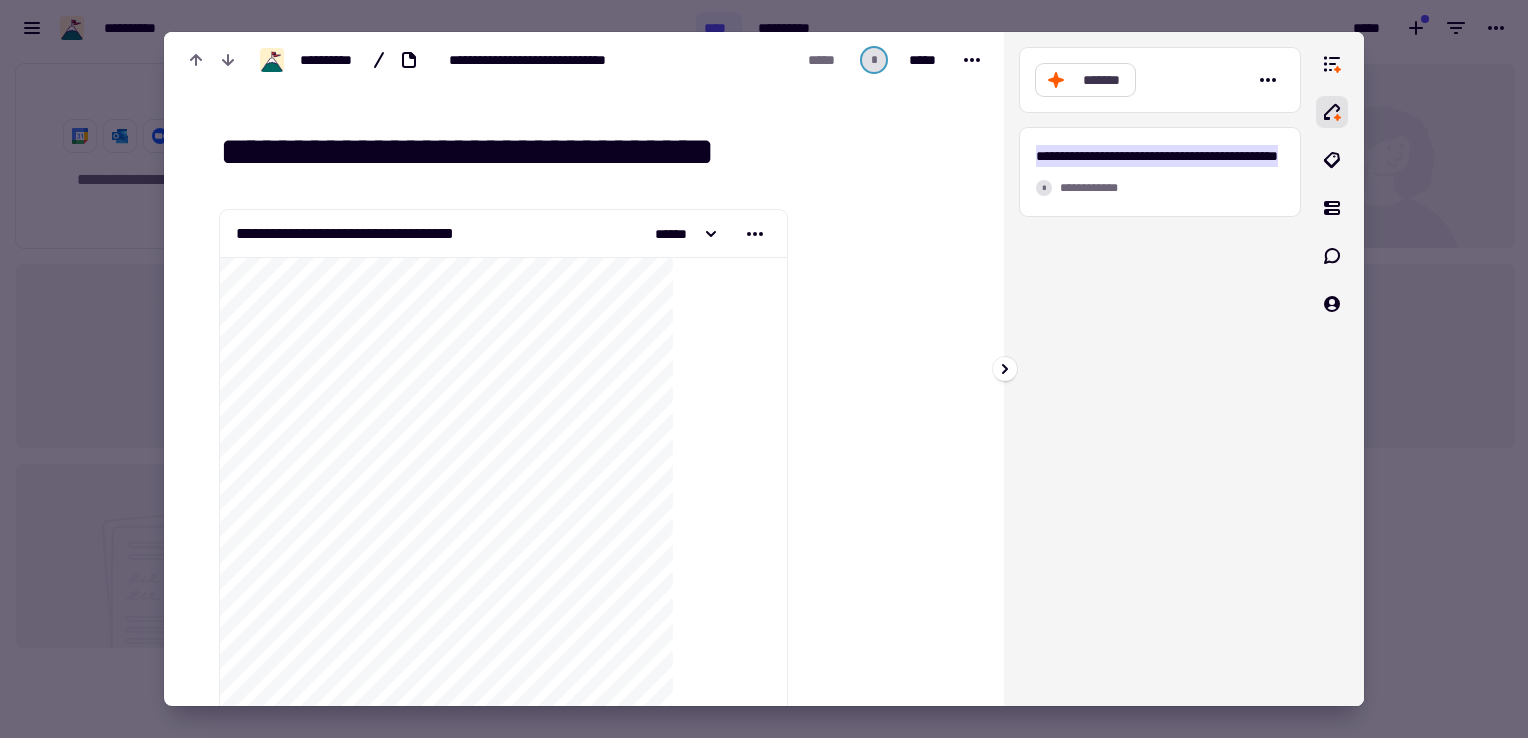 click on "*******" 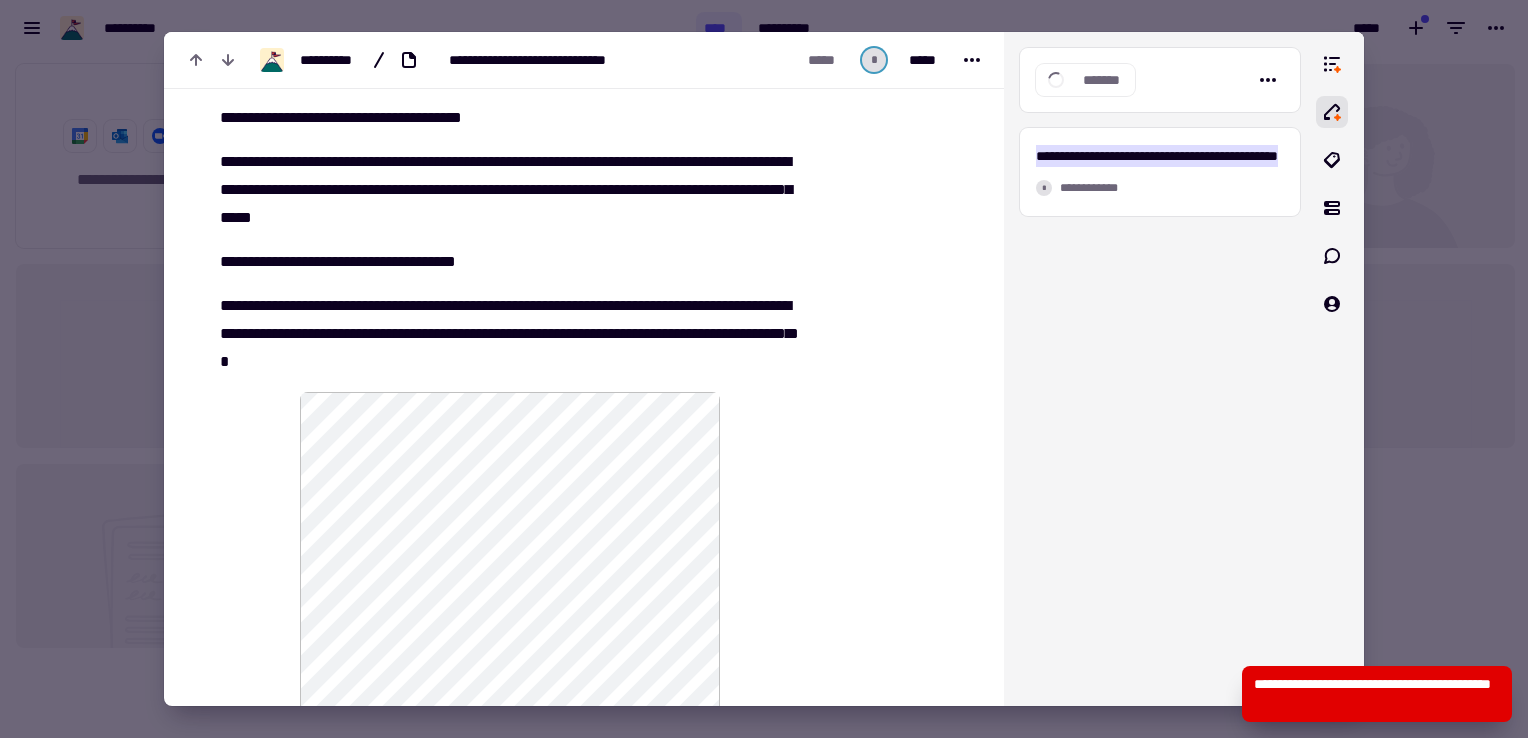 scroll, scrollTop: 20242, scrollLeft: 0, axis: vertical 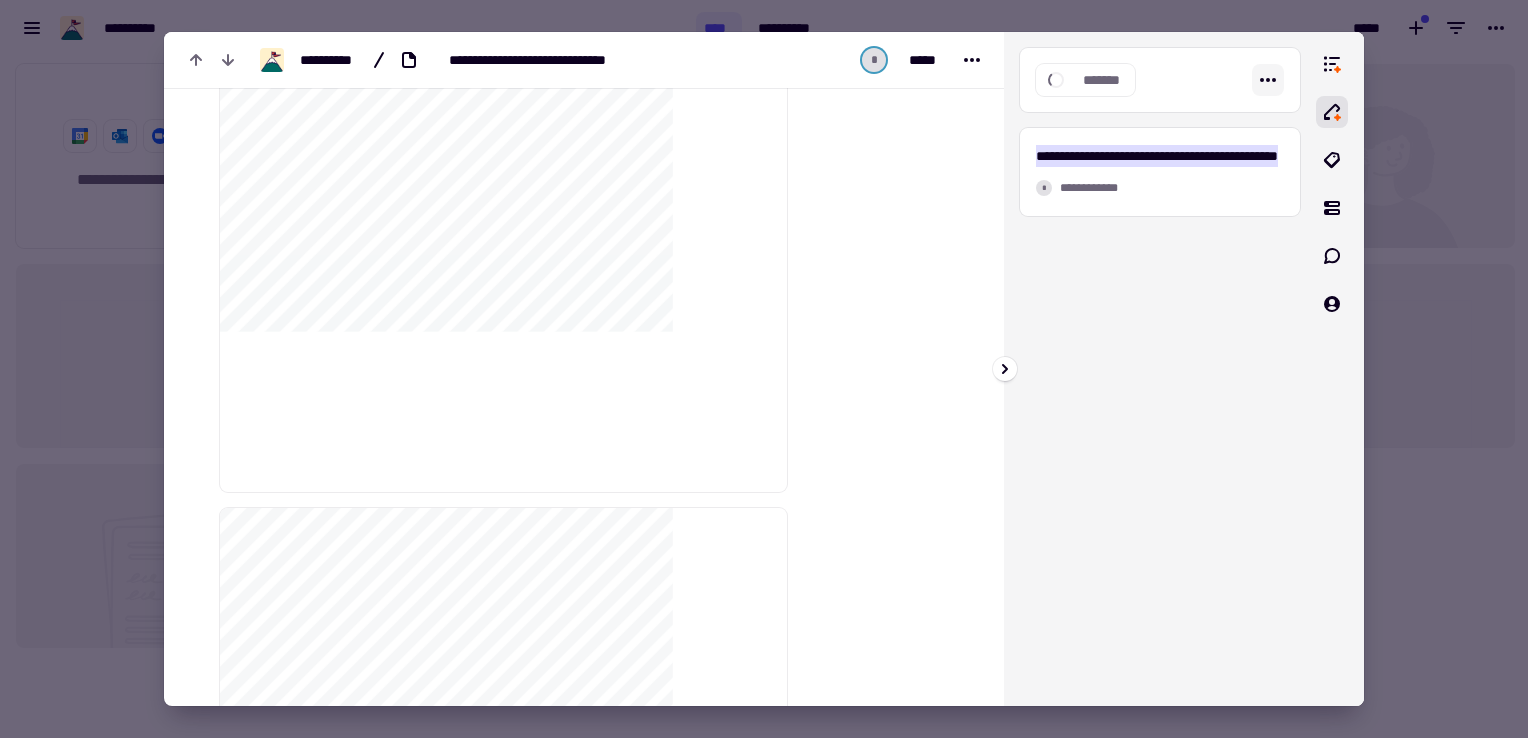 click 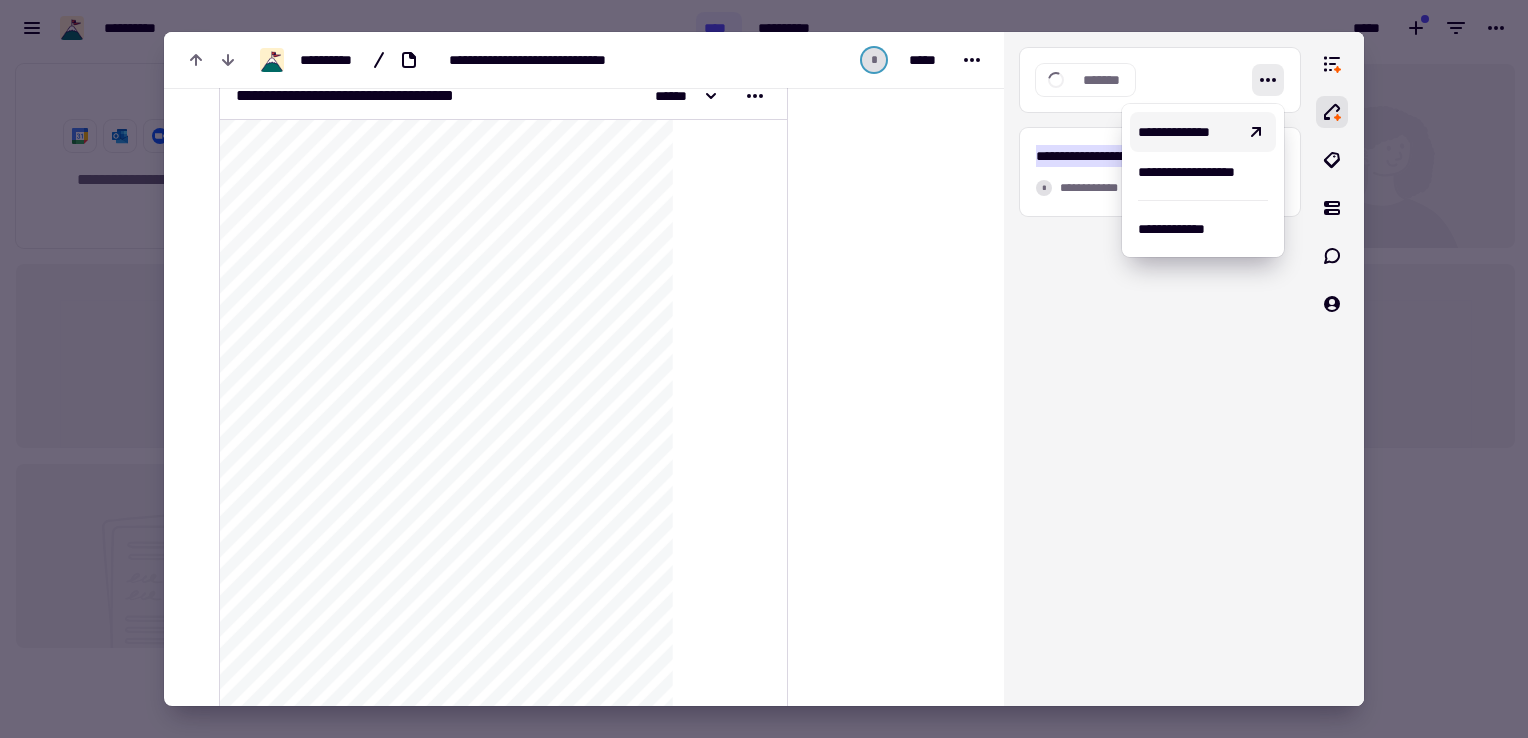 scroll, scrollTop: 0, scrollLeft: 0, axis: both 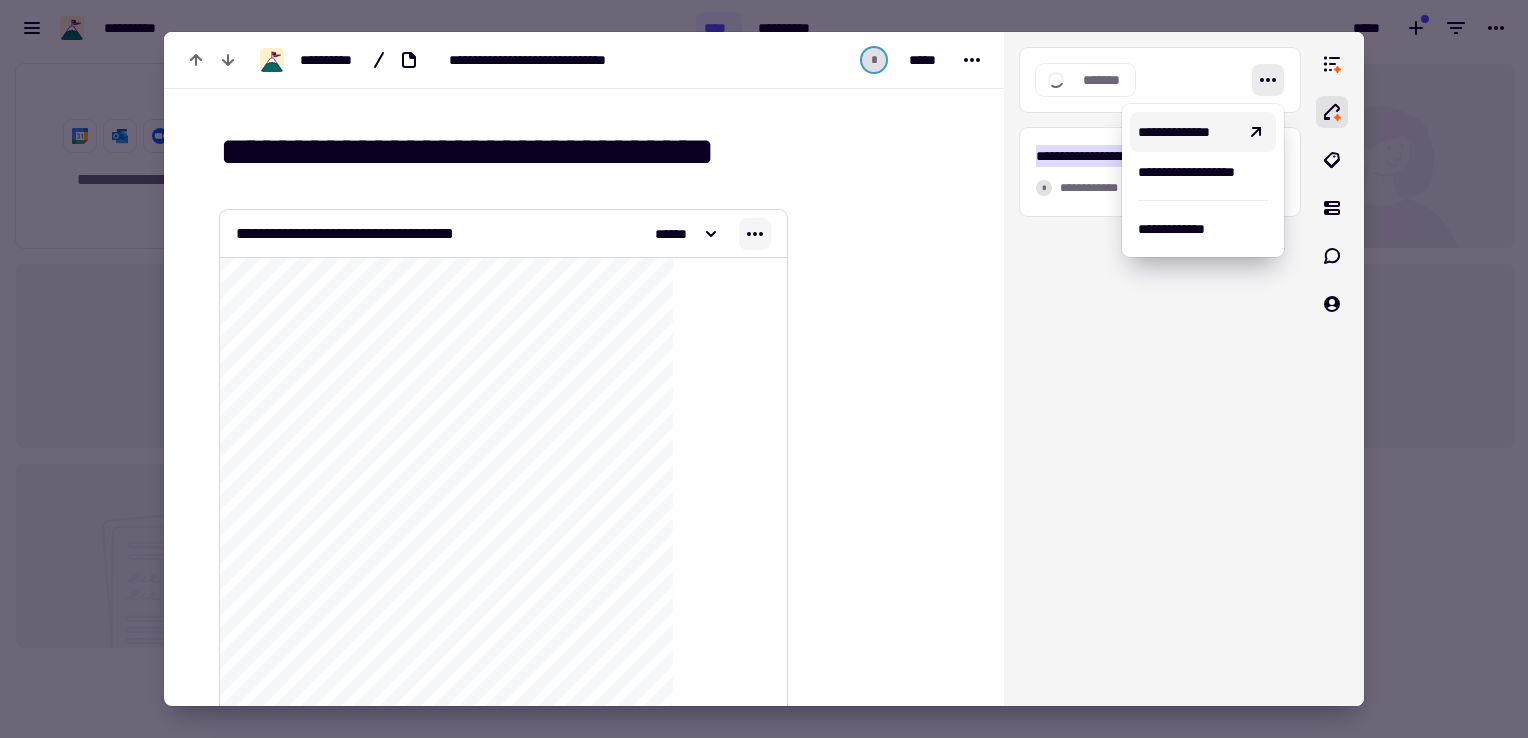 click 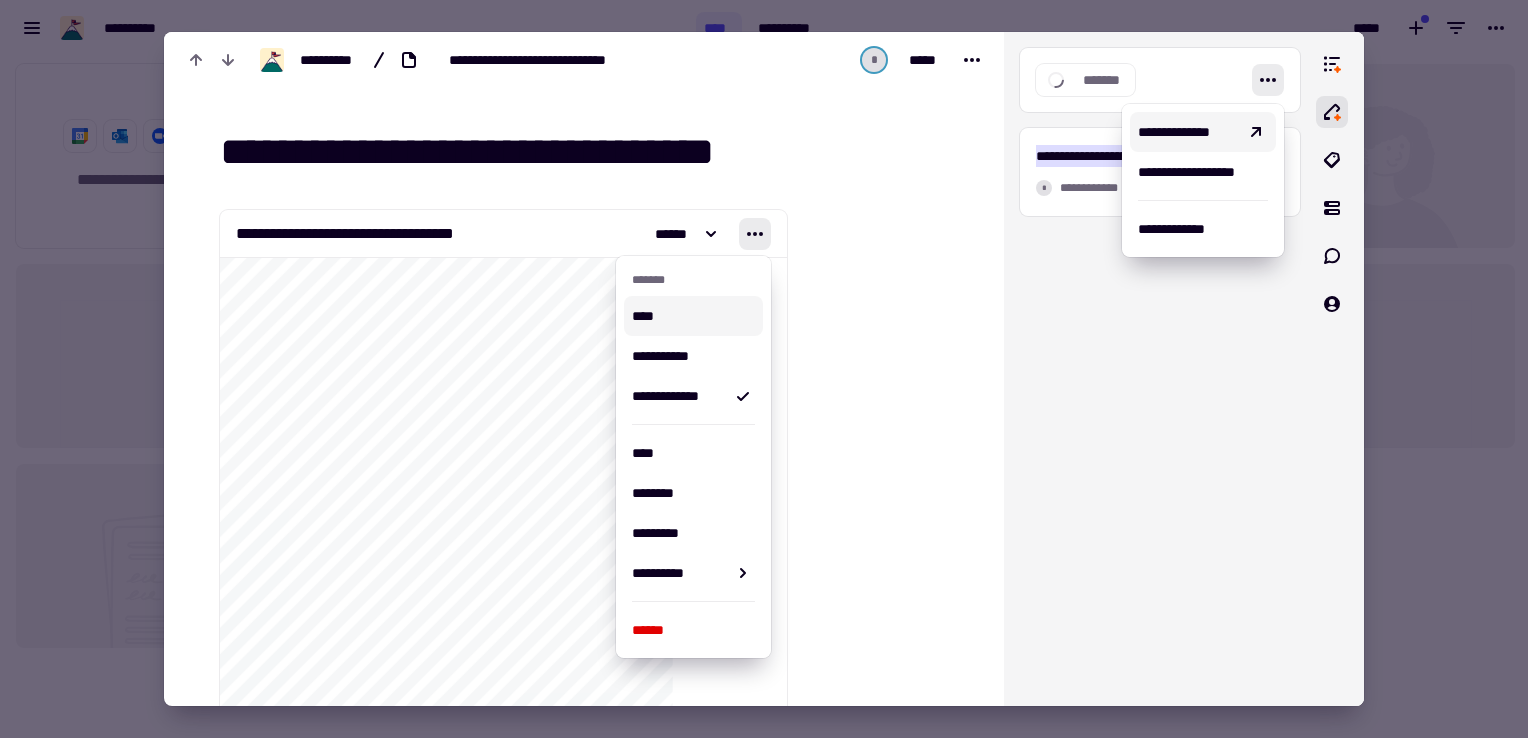 click on "****" at bounding box center (689, 316) 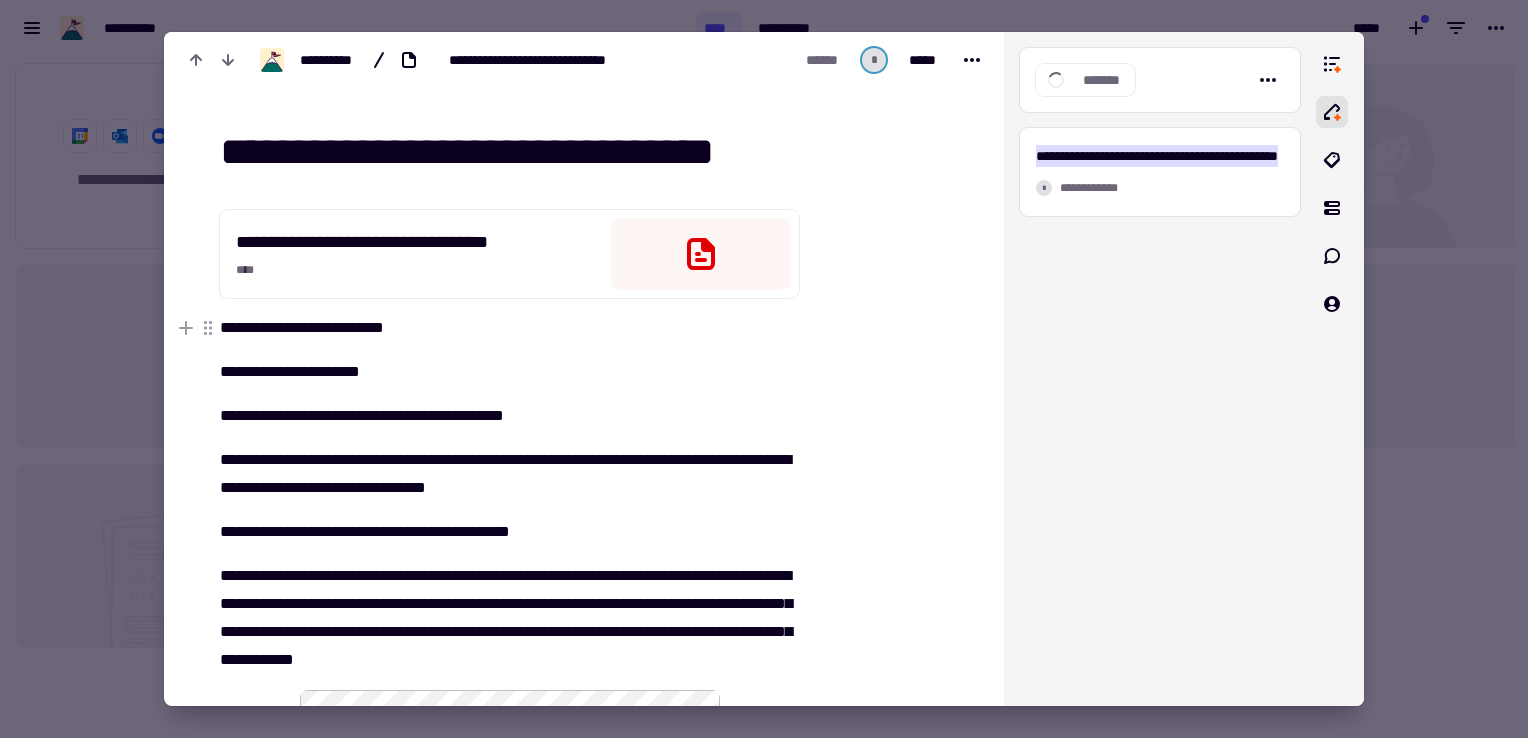 click on "**********" at bounding box center (503, 328) 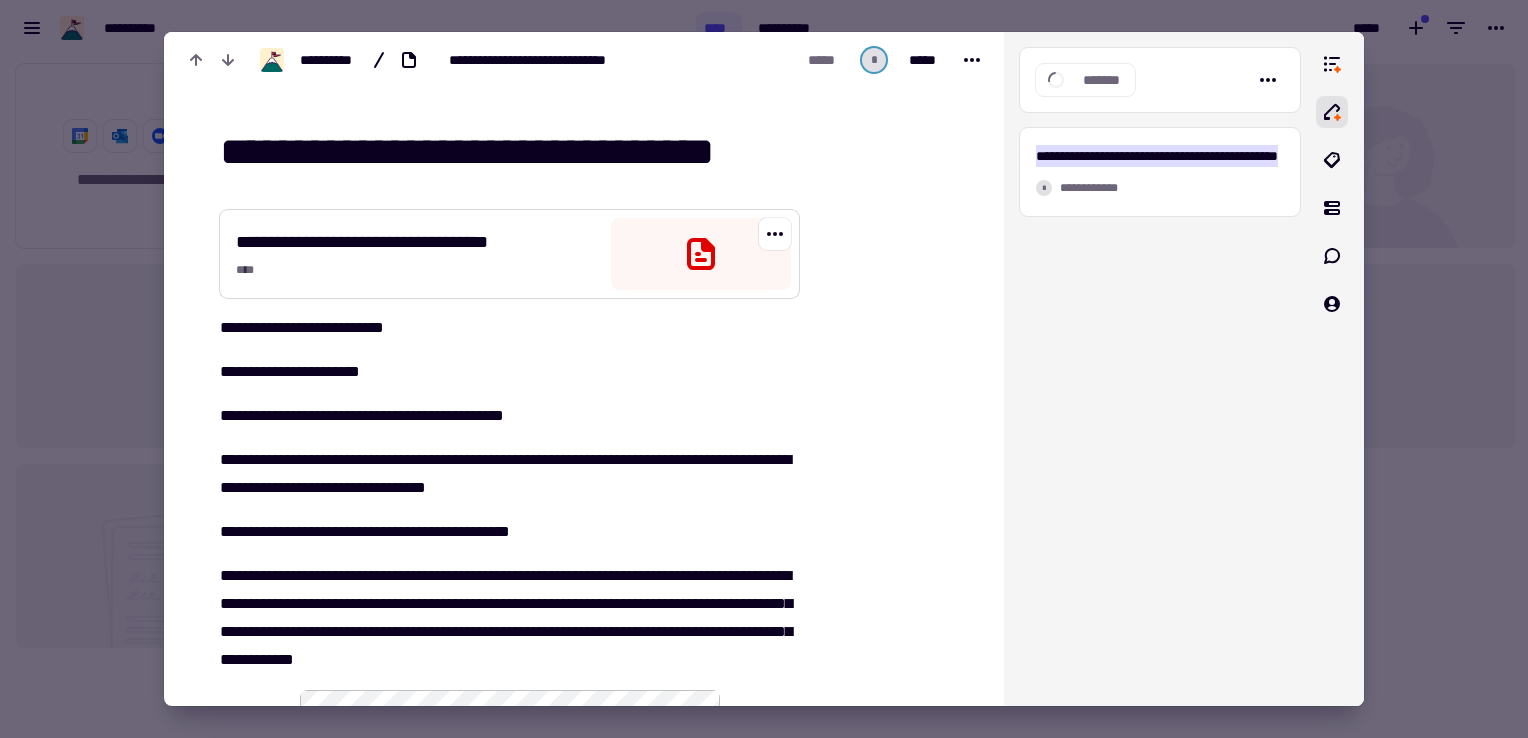 click at bounding box center (775, 234) 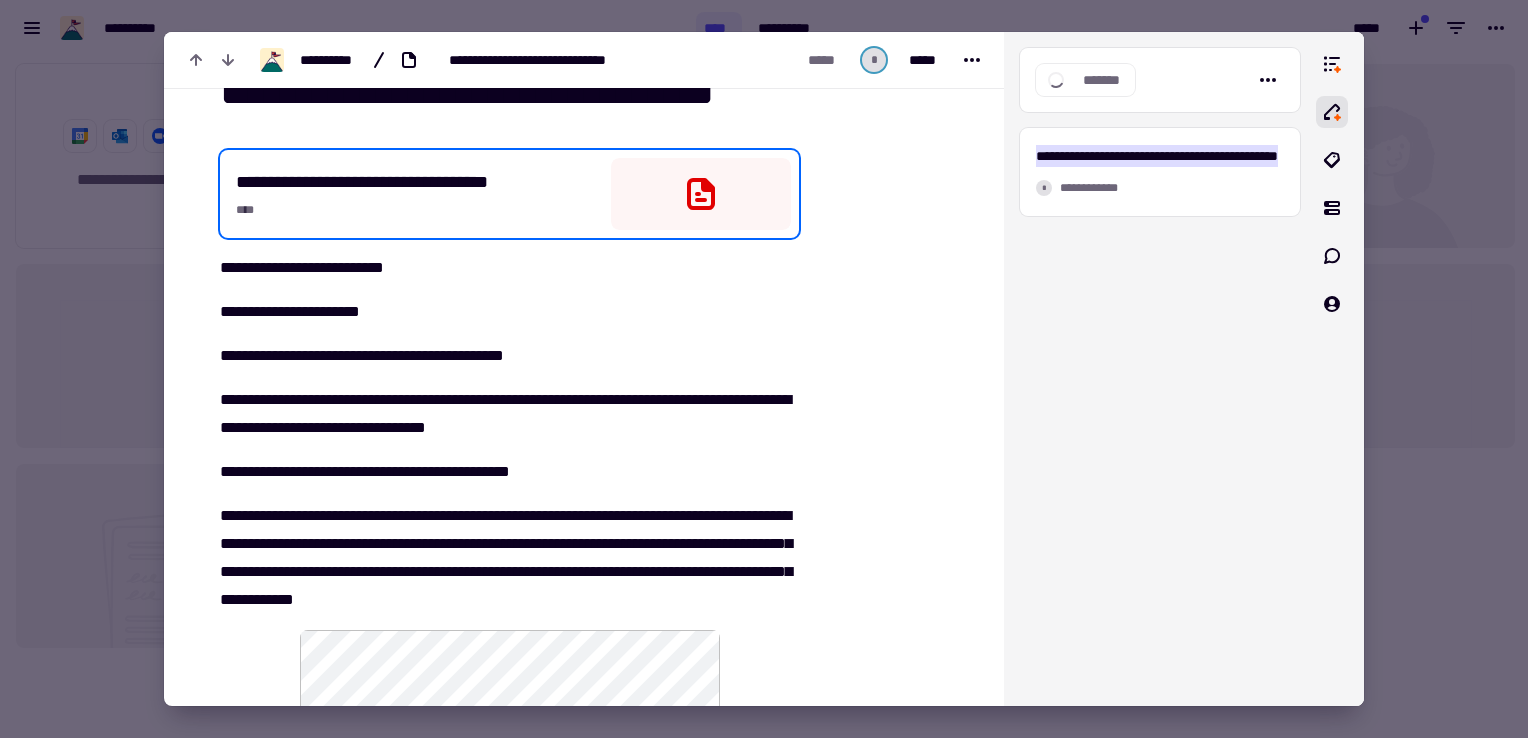 scroll, scrollTop: 24, scrollLeft: 0, axis: vertical 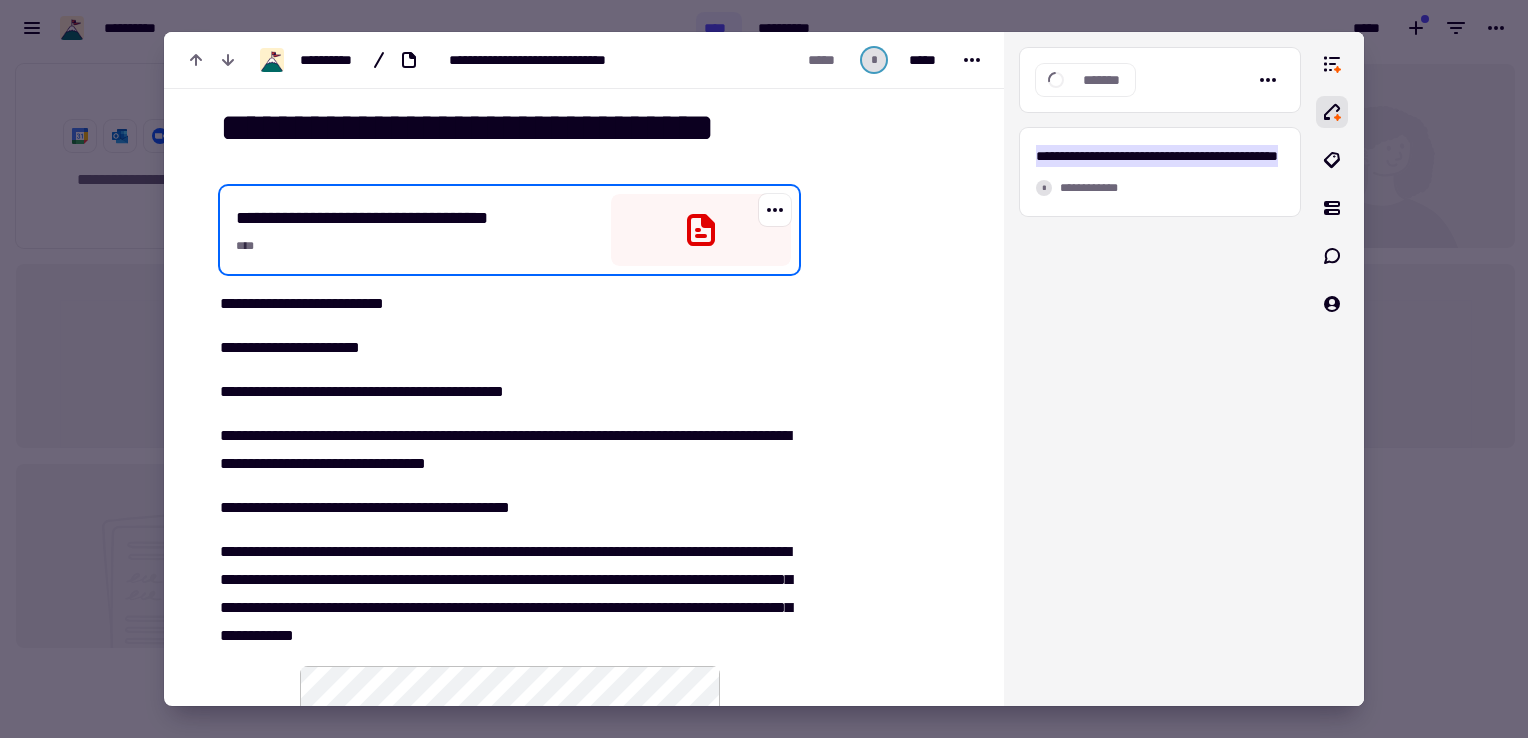 click at bounding box center [701, 230] 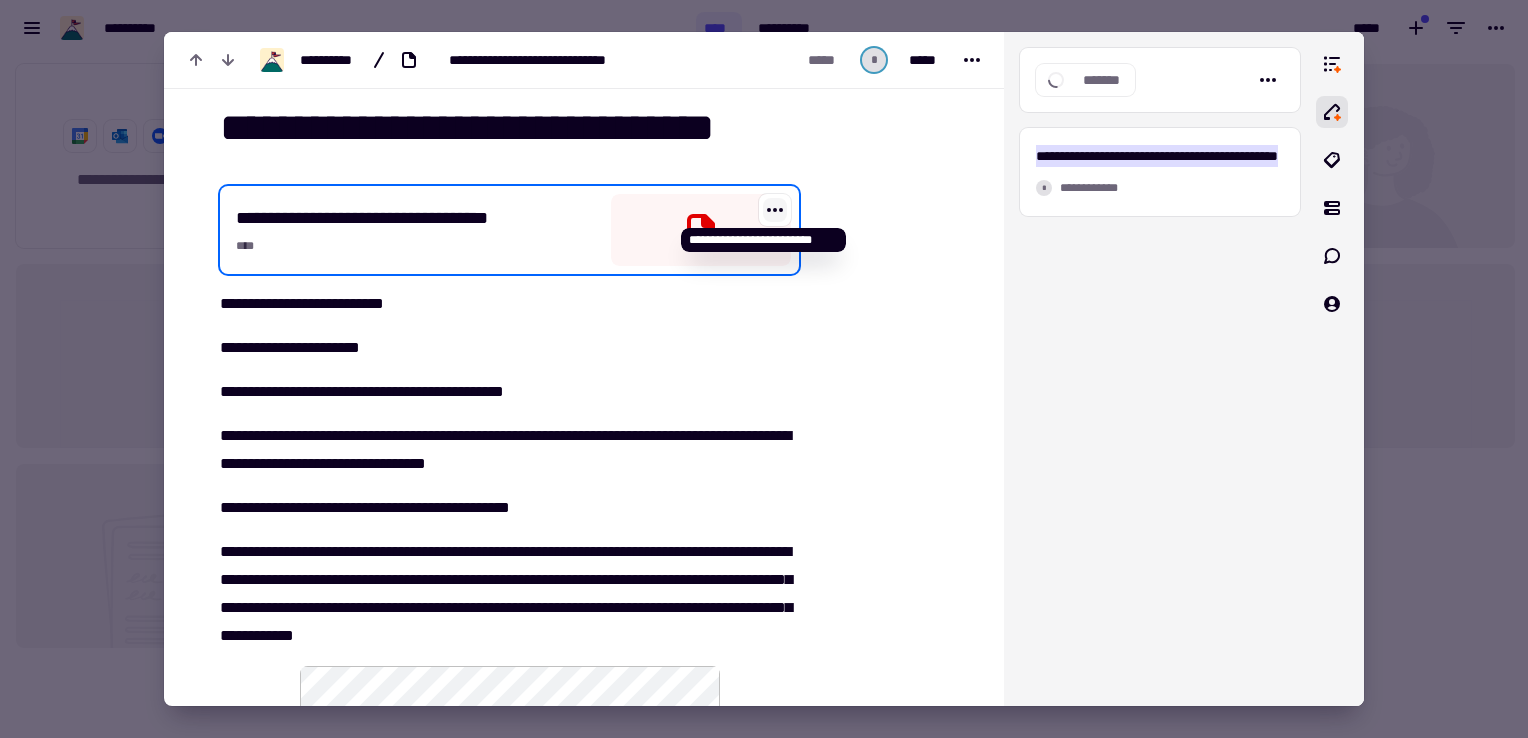 click 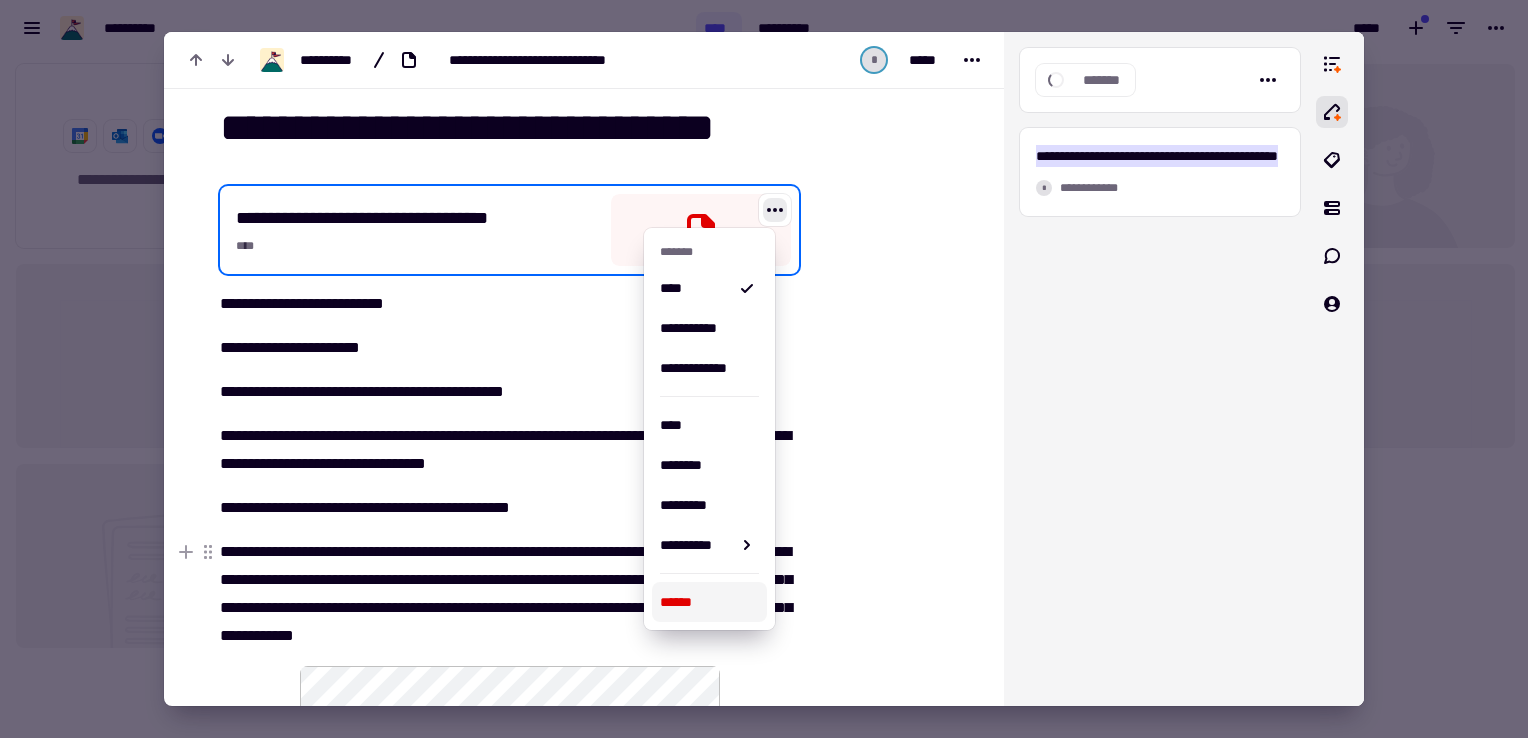 click on "******" at bounding box center [709, 602] 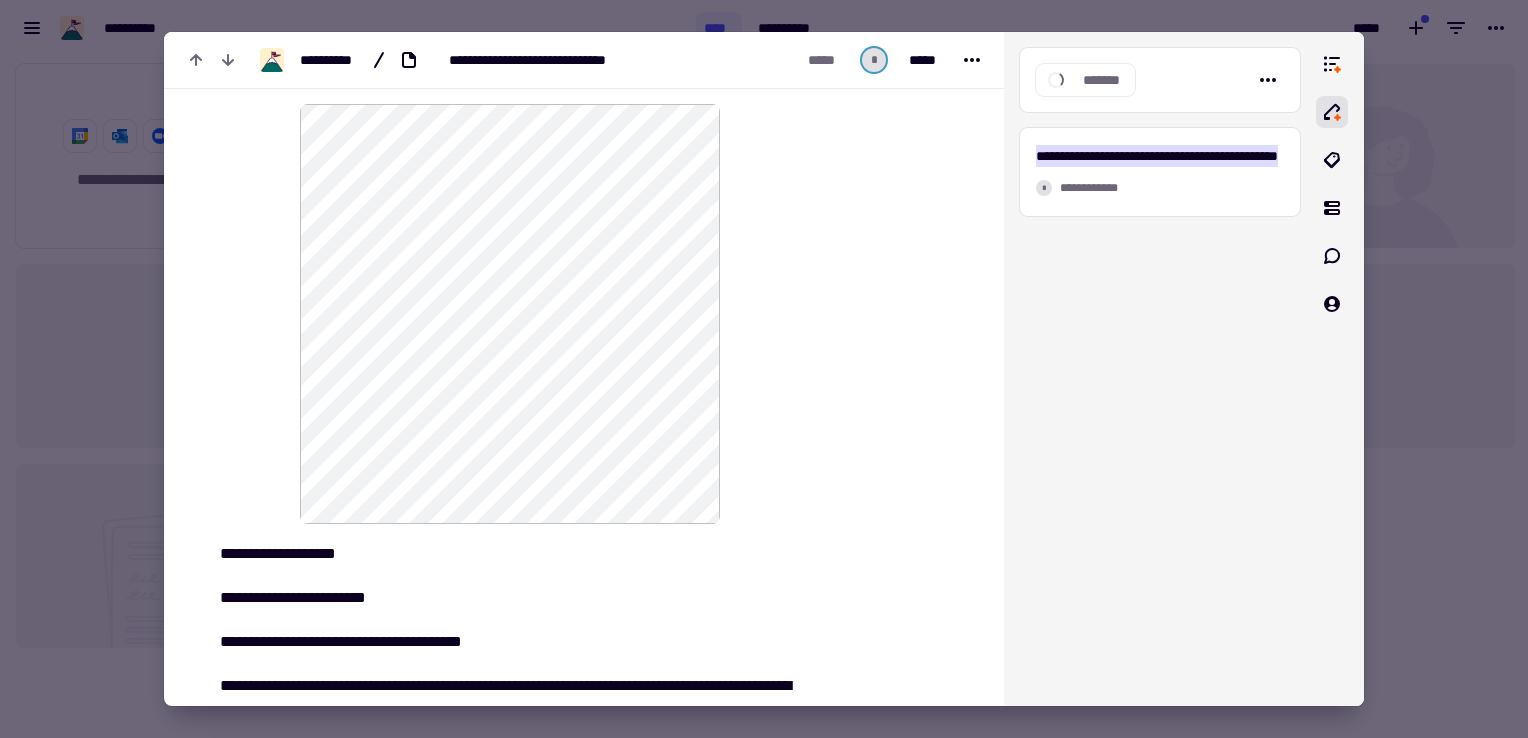 scroll, scrollTop: 482, scrollLeft: 0, axis: vertical 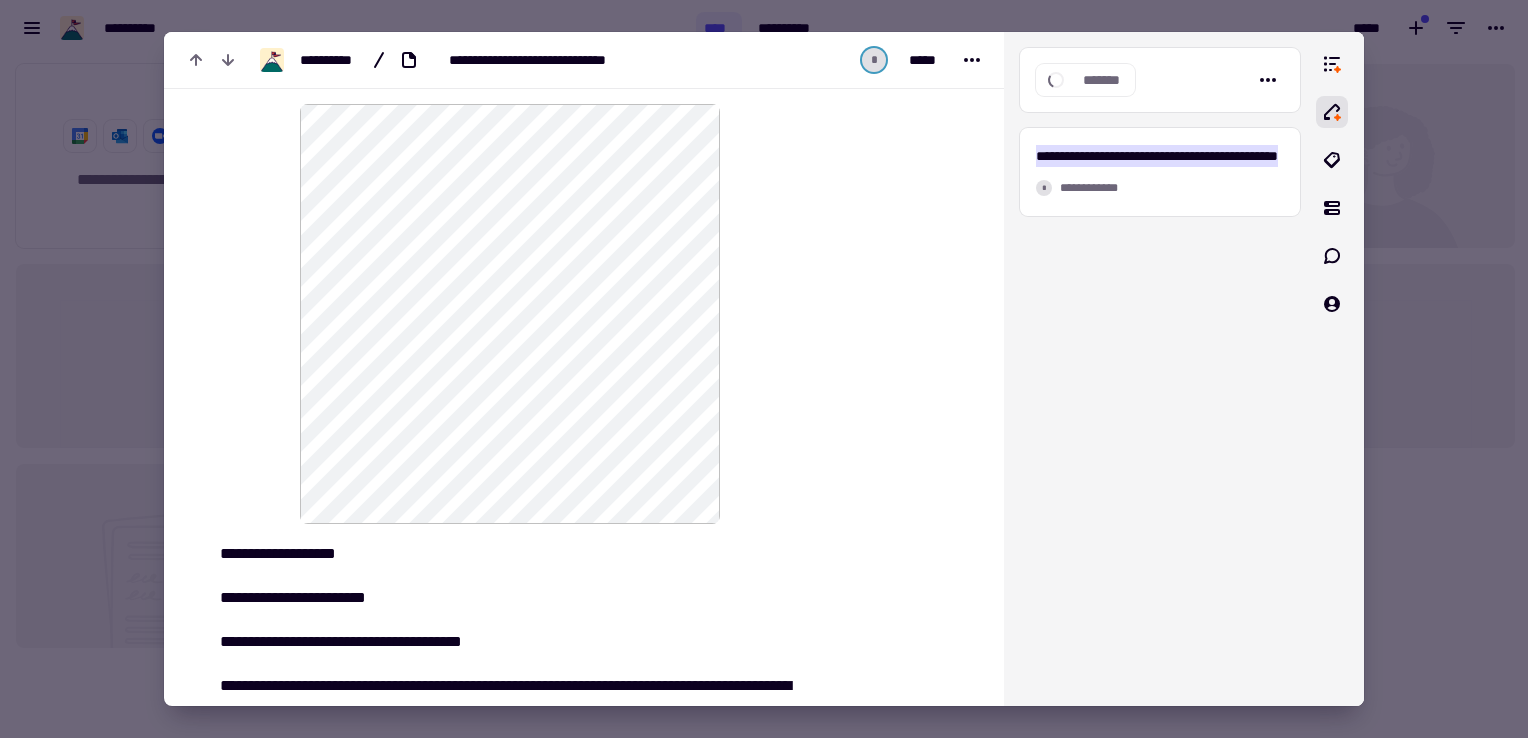 click at bounding box center (887, 12690) 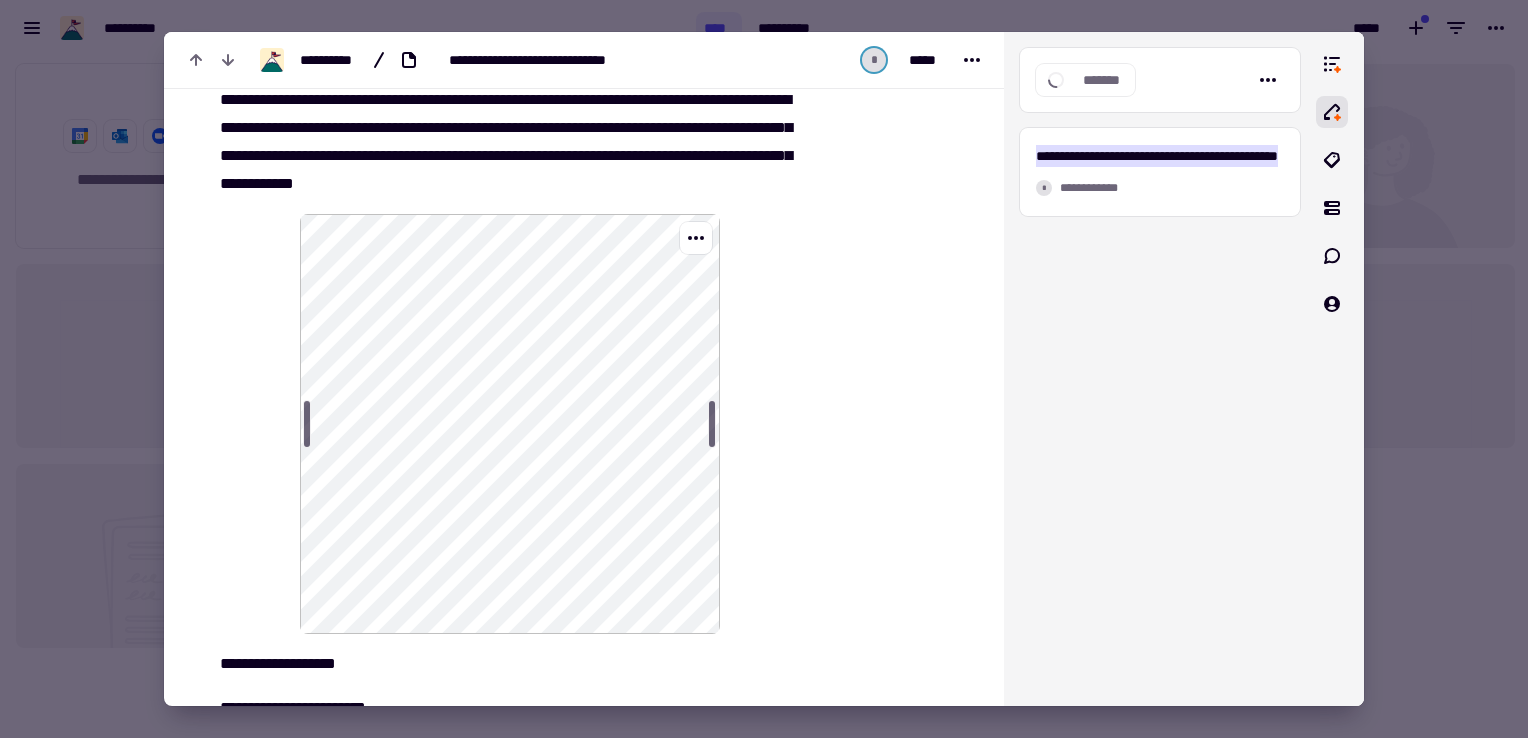 scroll, scrollTop: 371, scrollLeft: 0, axis: vertical 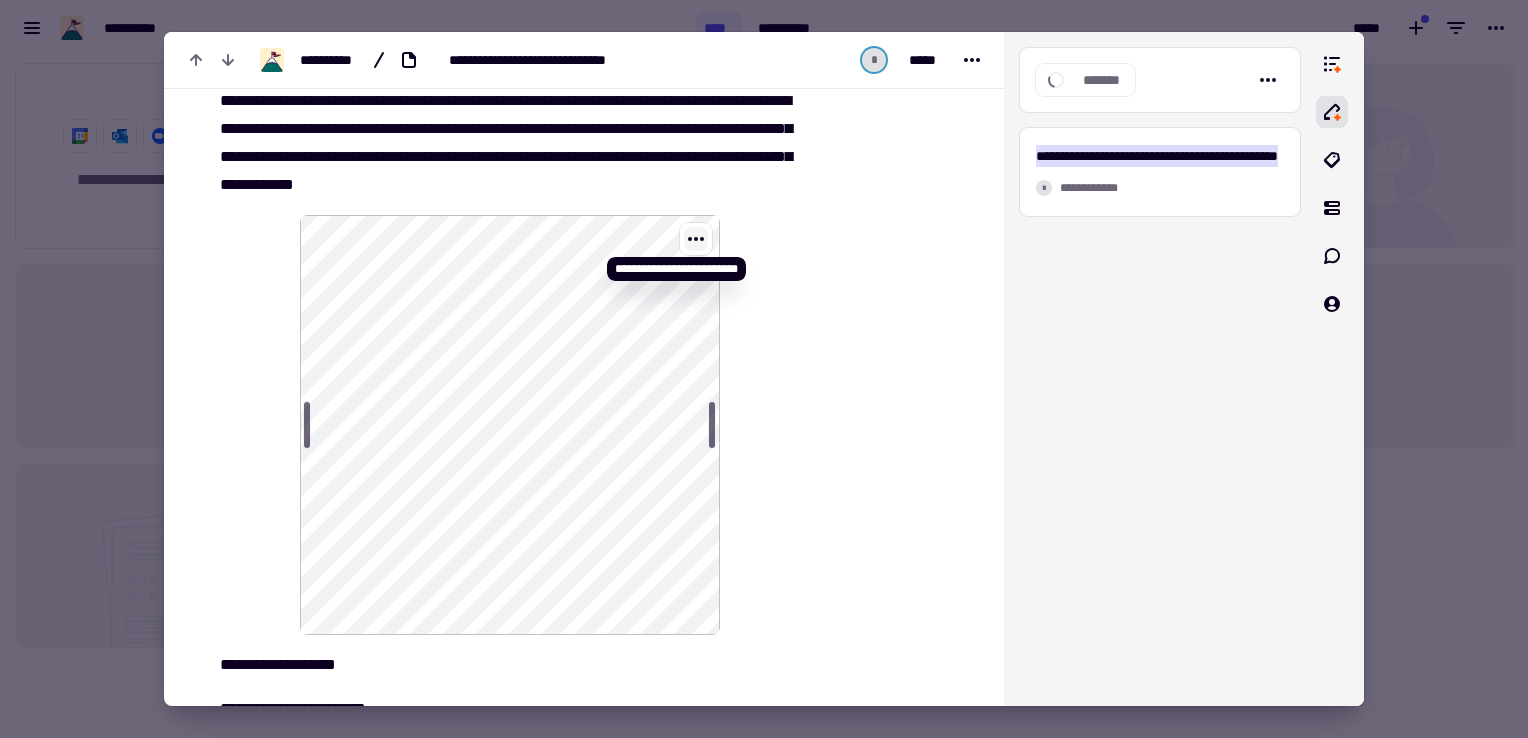 click 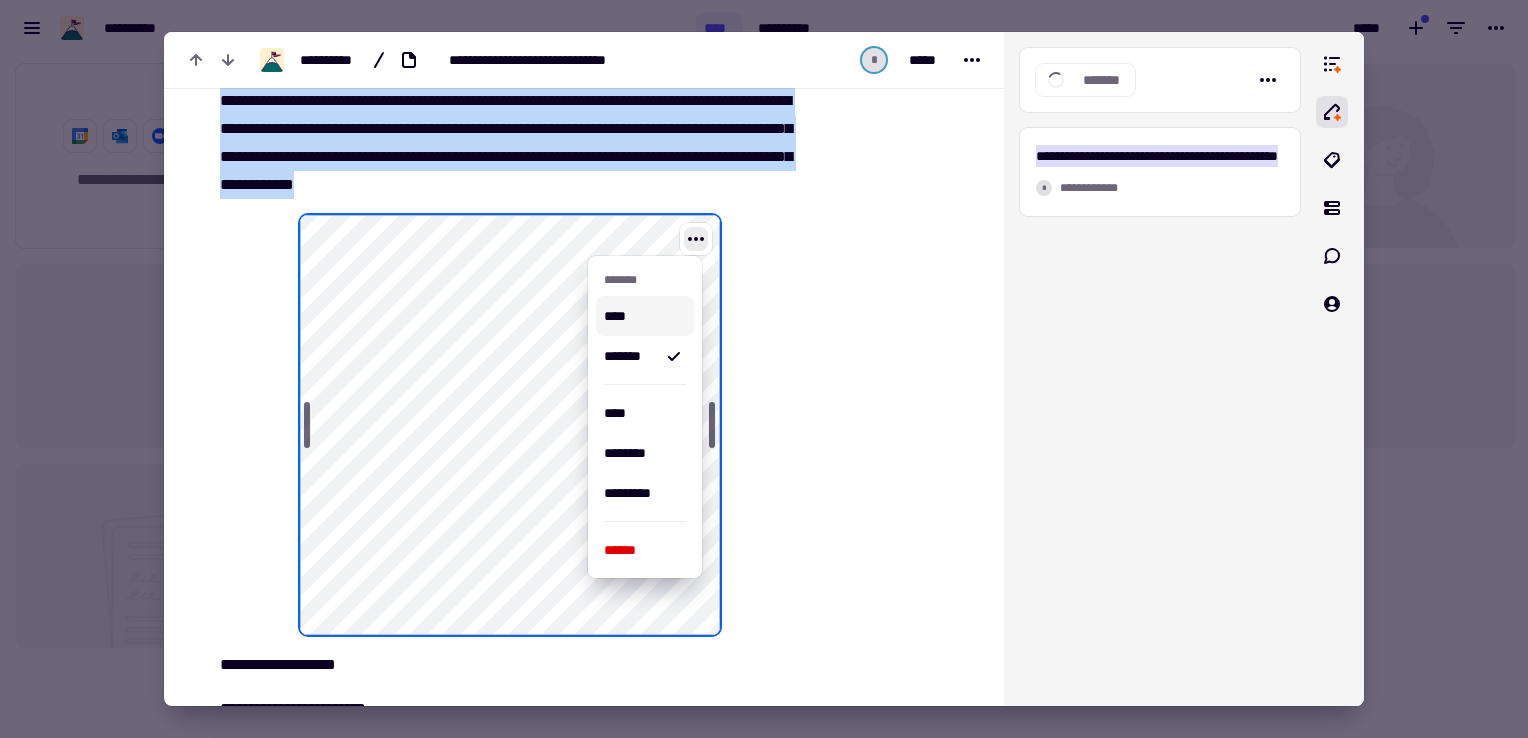 click on "****" at bounding box center [640, 316] 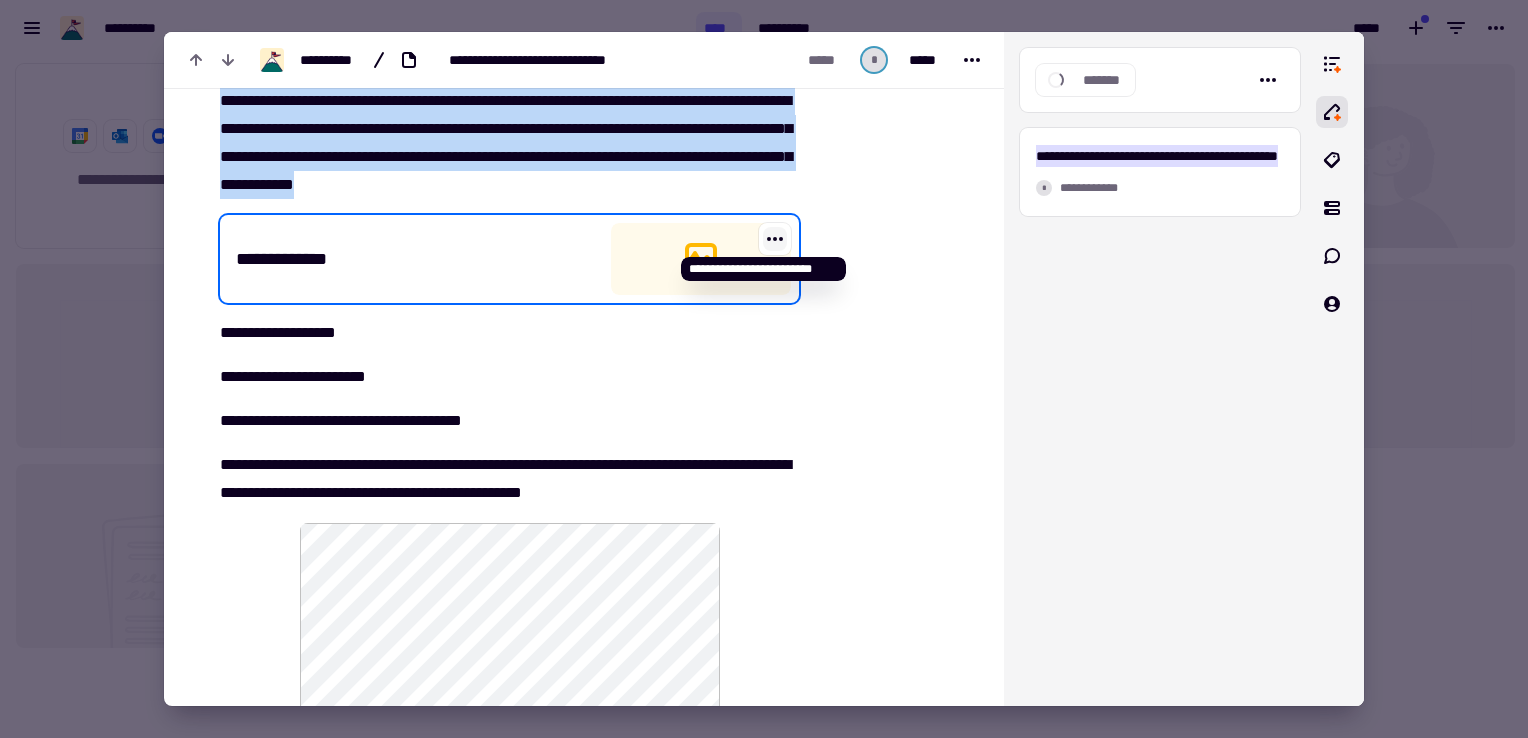 click 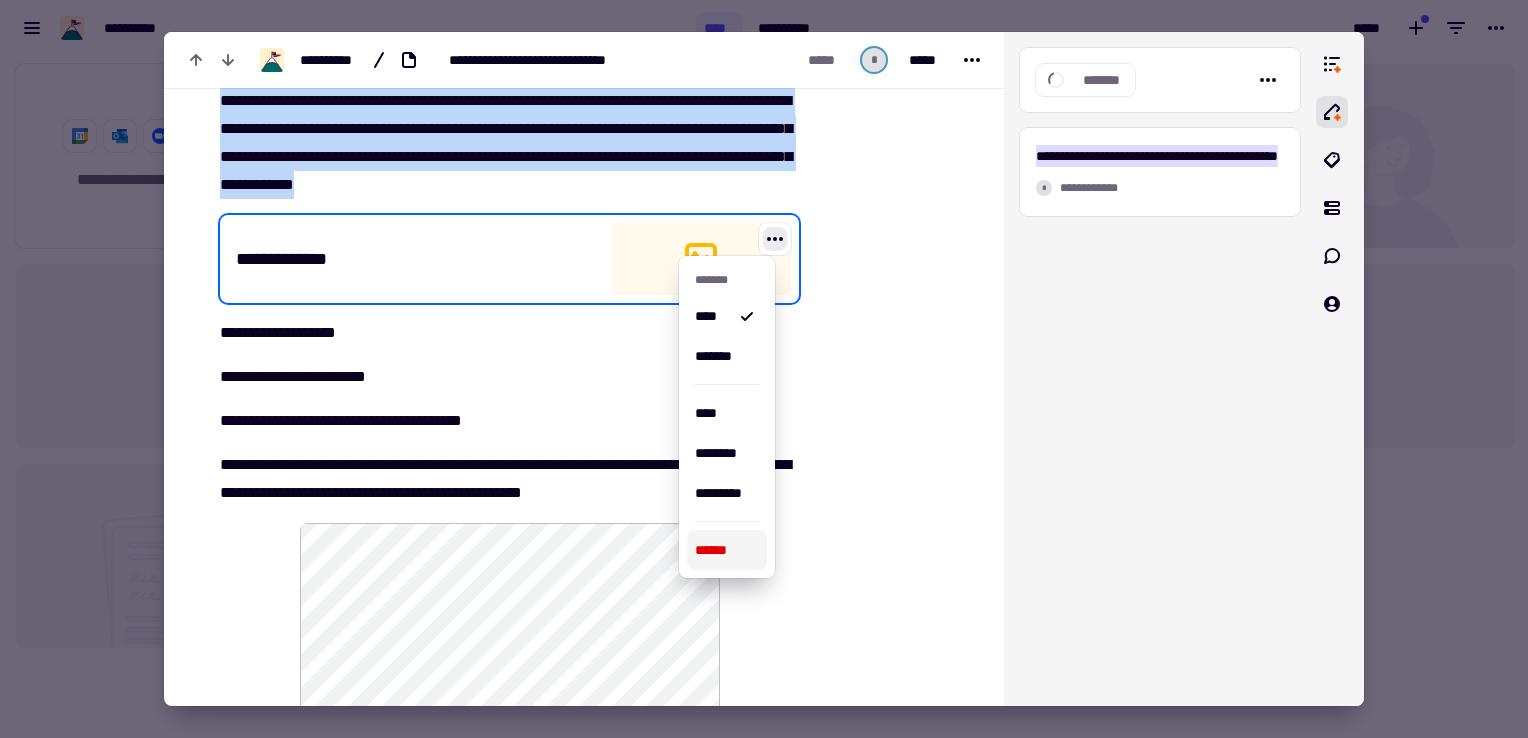click on "******" at bounding box center (727, 550) 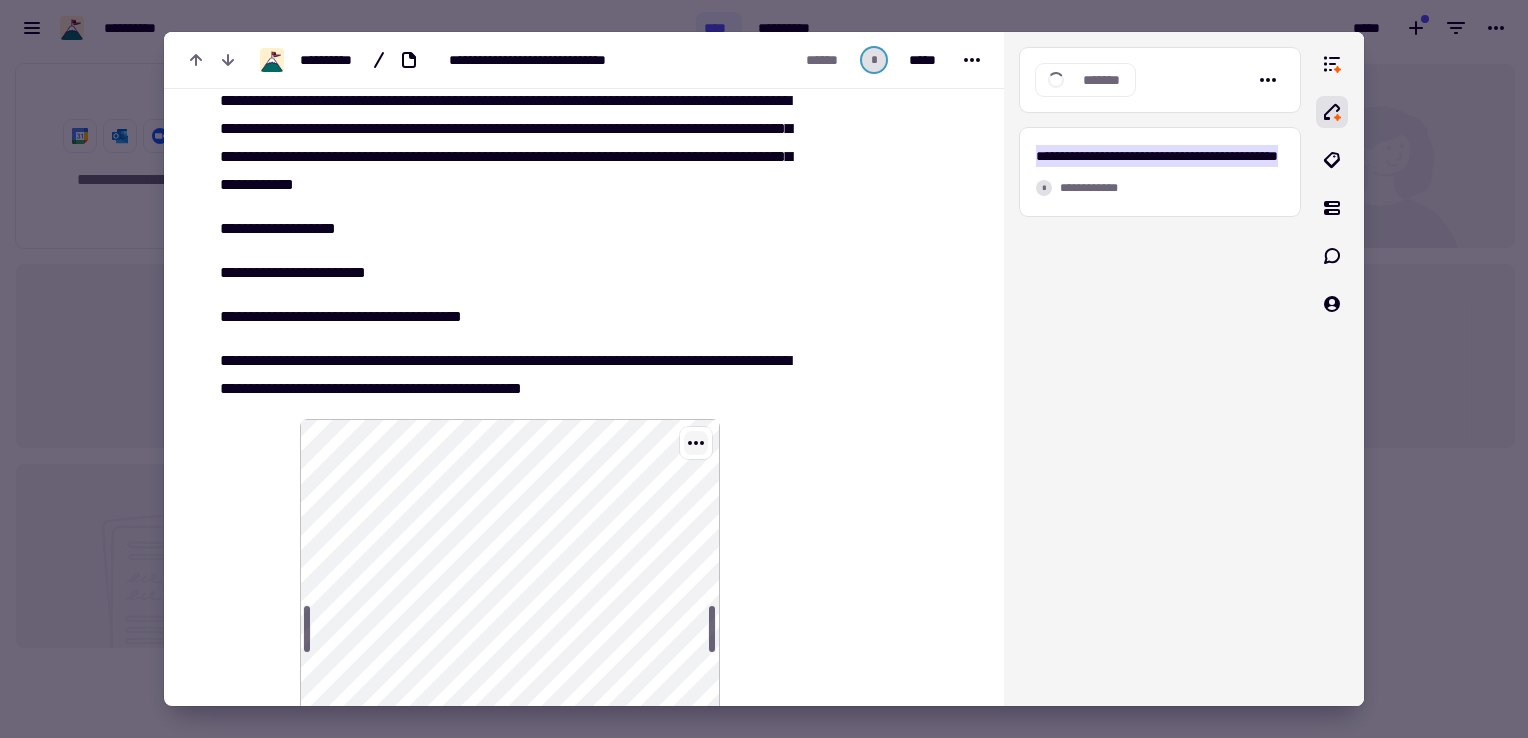 click 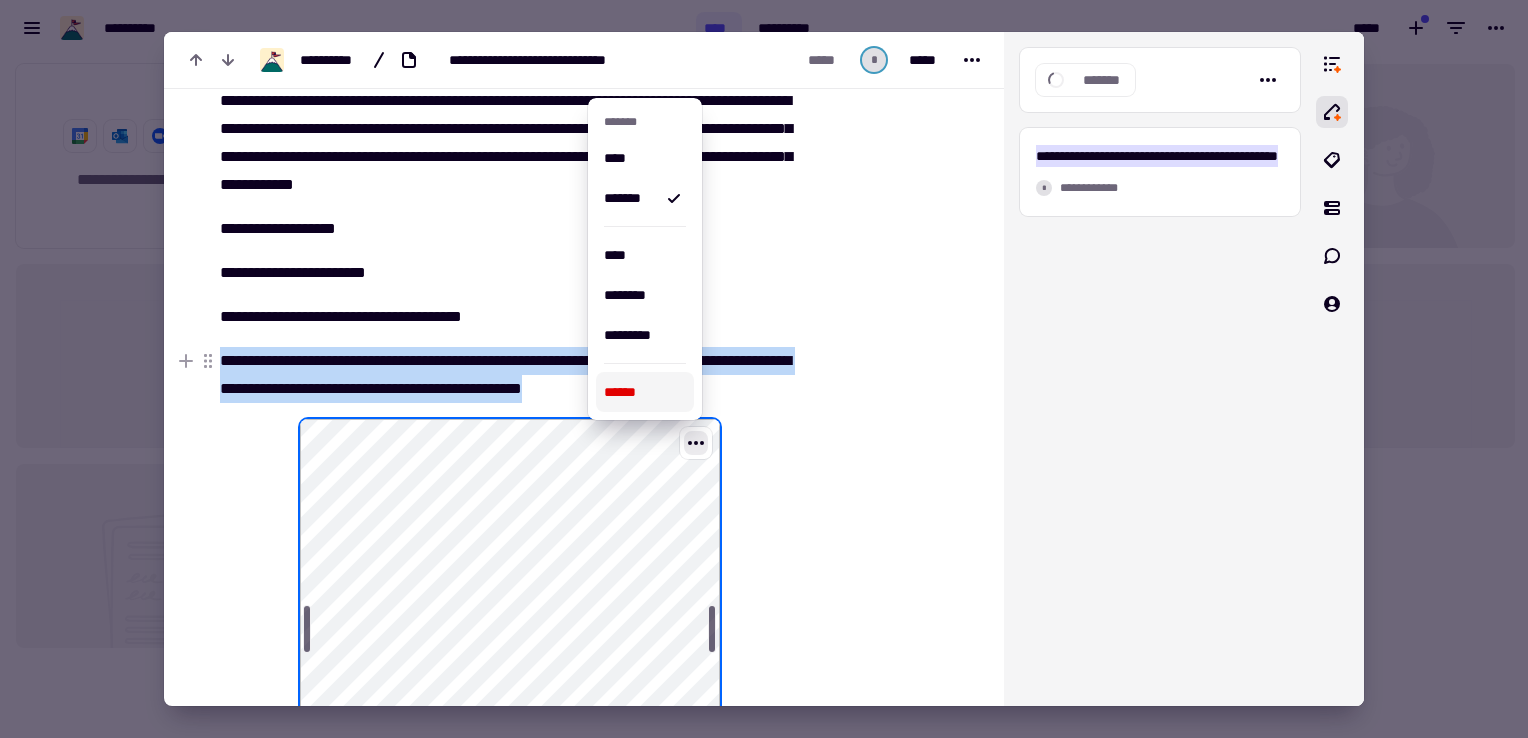 click on "******" at bounding box center (644, 392) 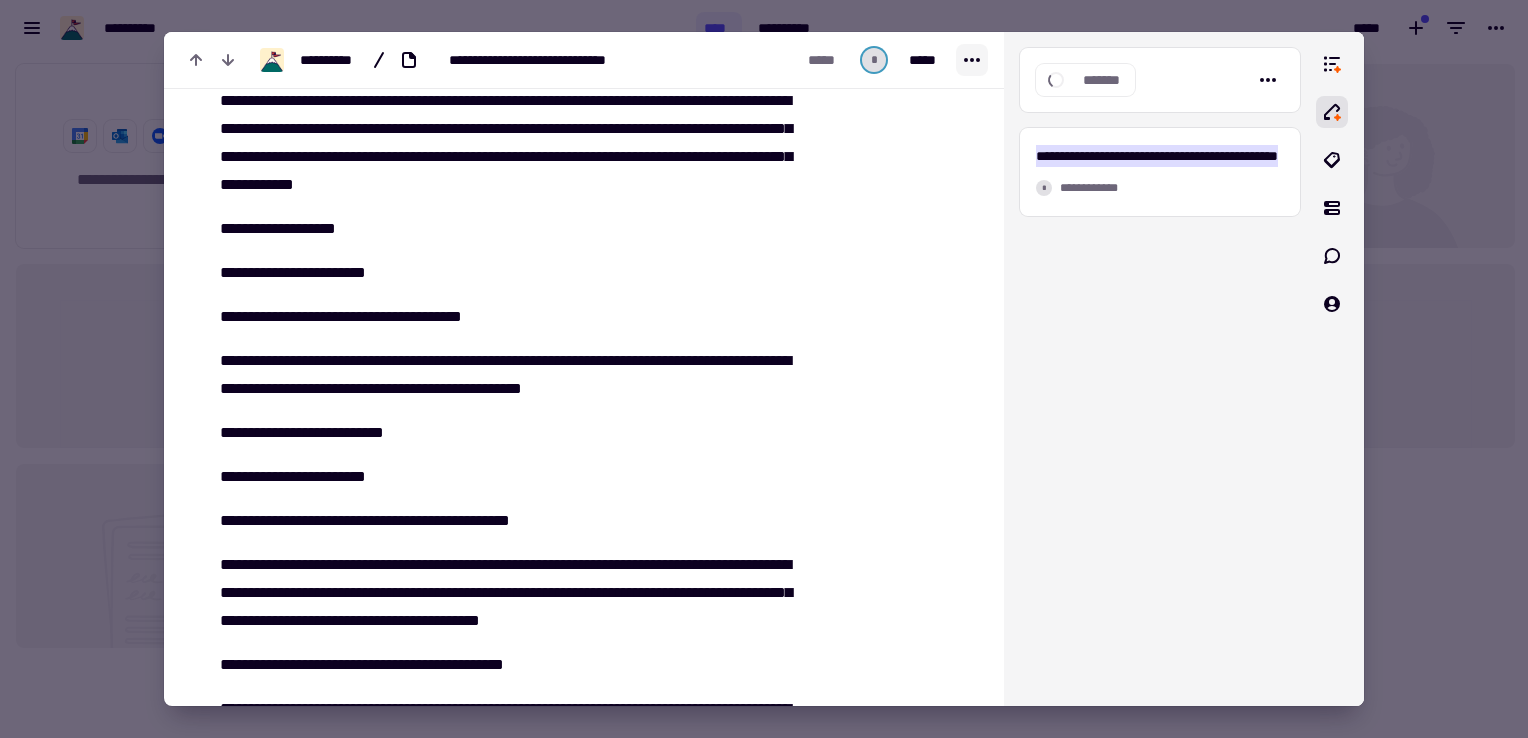 click 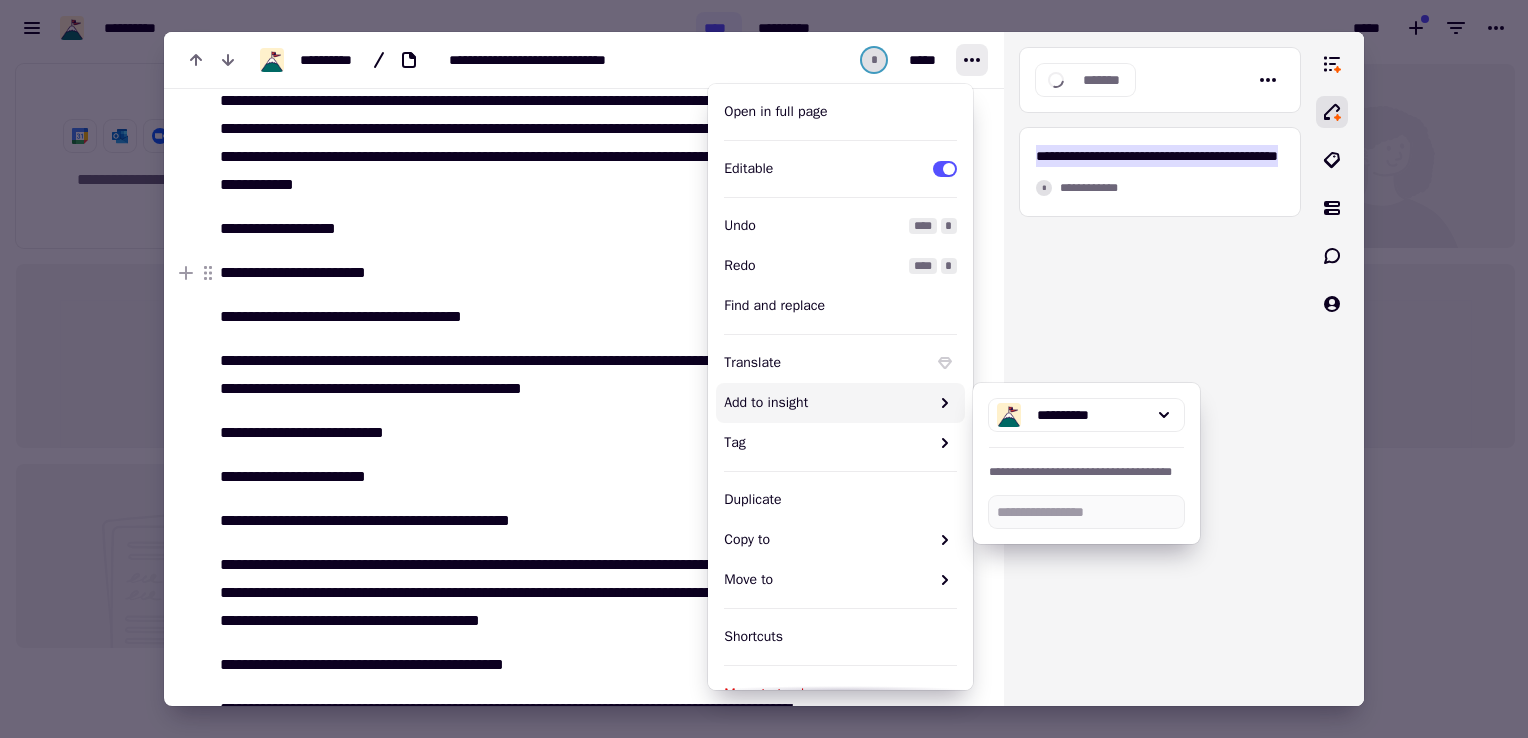 click on "**********" at bounding box center [503, 273] 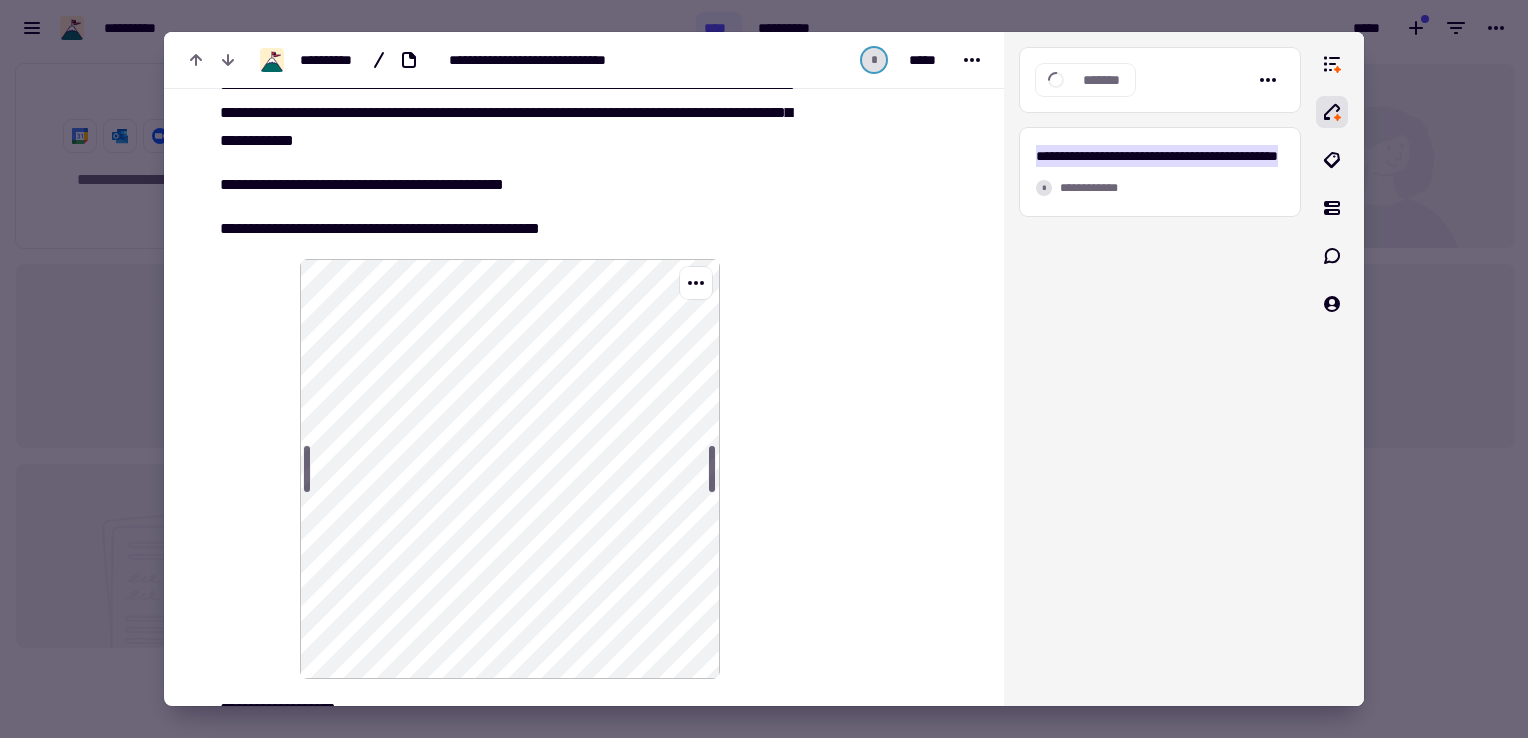 scroll, scrollTop: 1188, scrollLeft: 0, axis: vertical 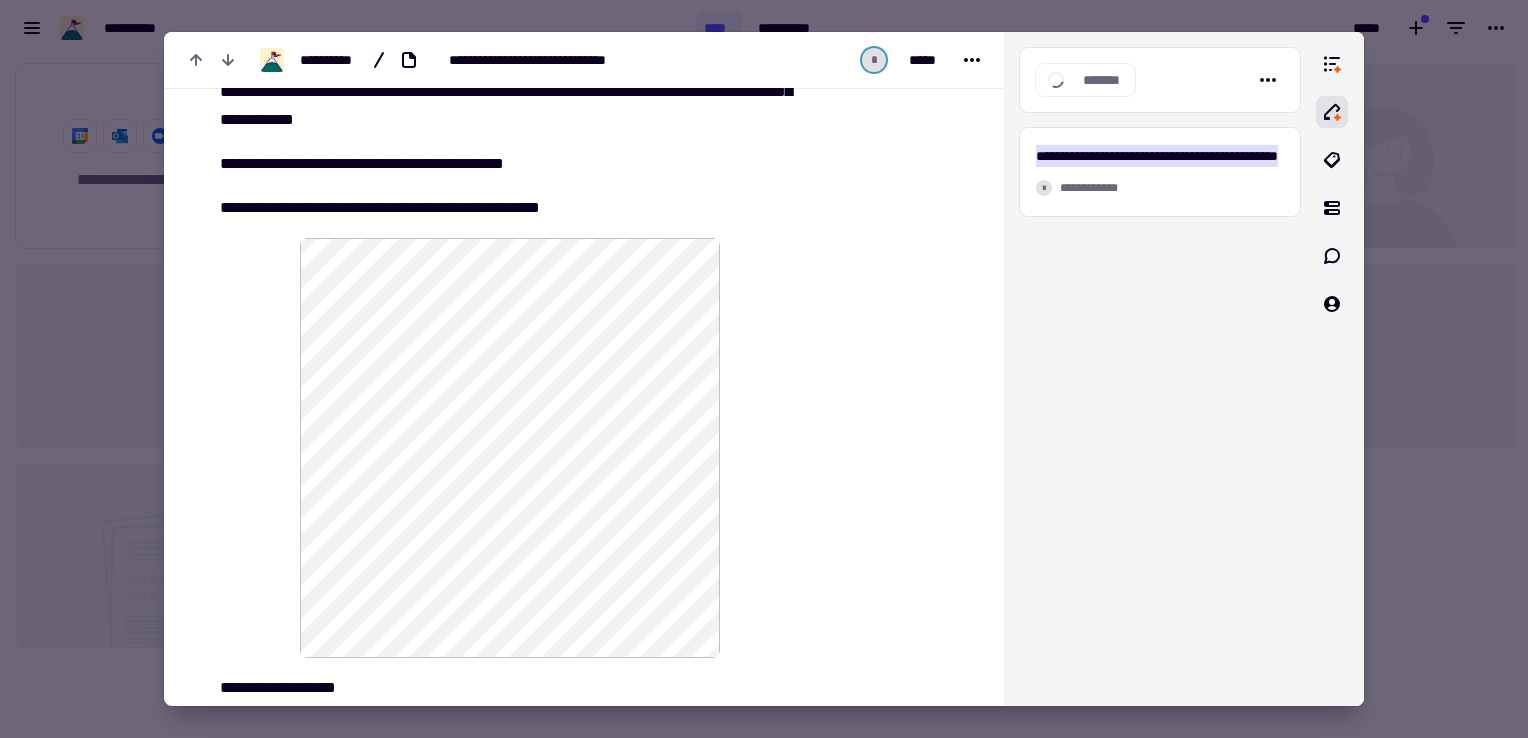 click at bounding box center [509, 448] 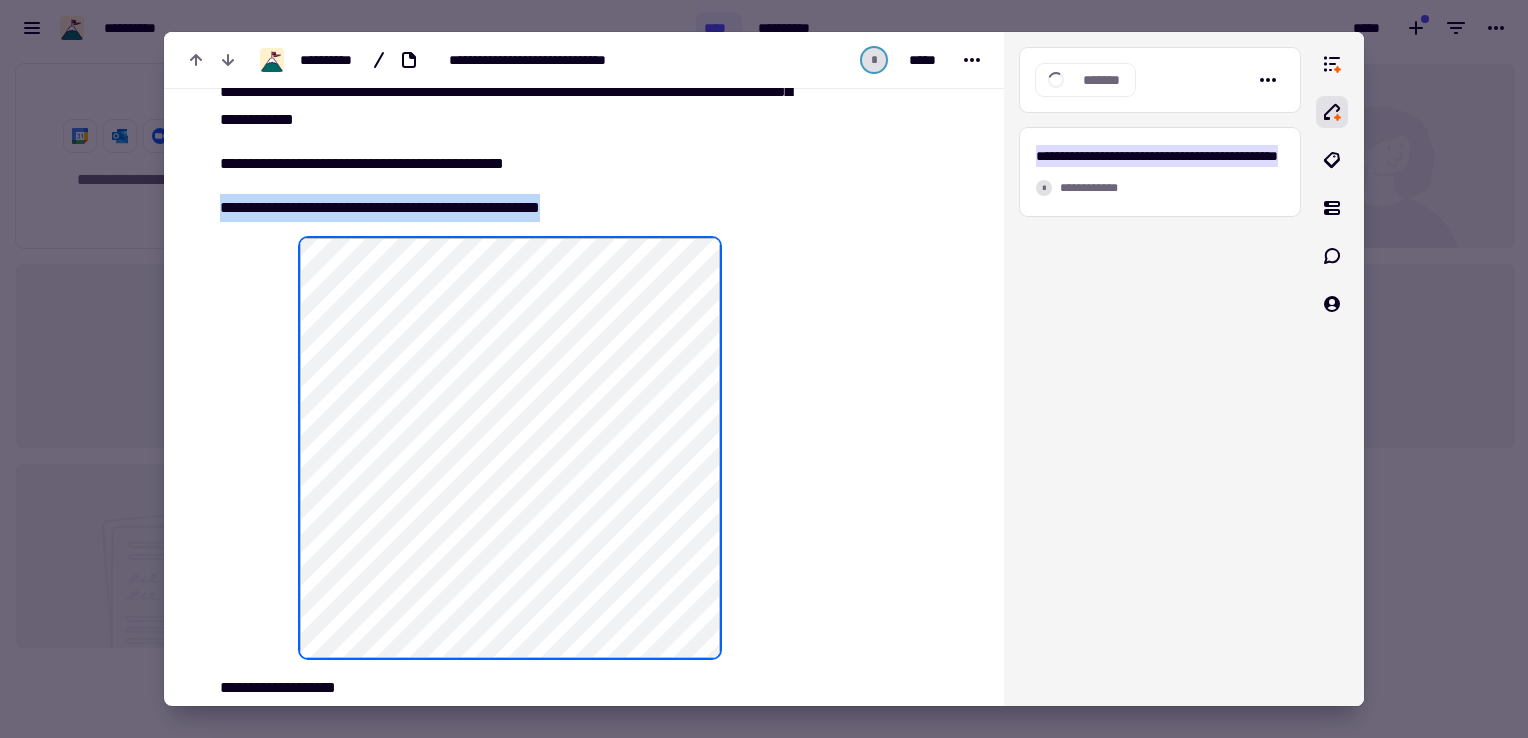 click at bounding box center [509, 448] 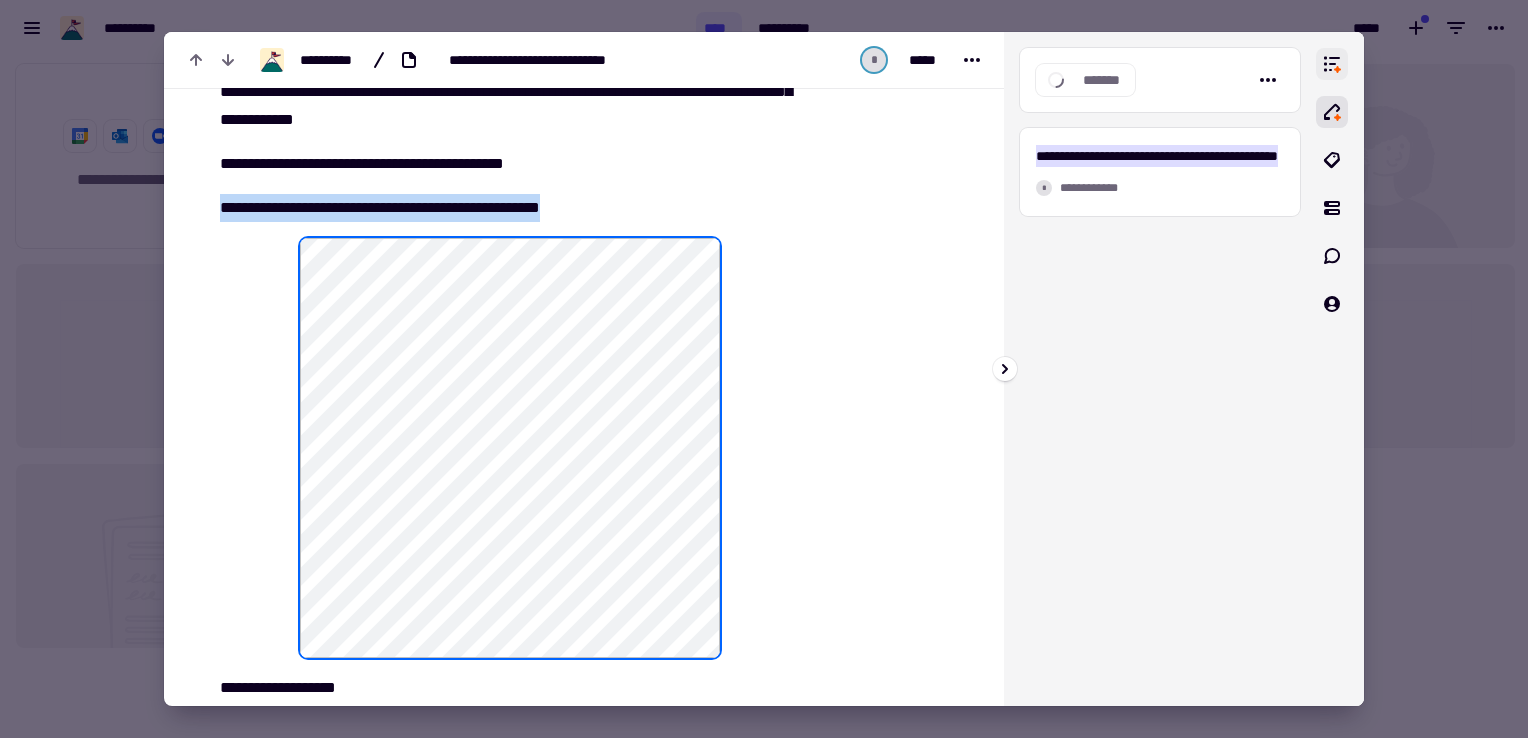 click 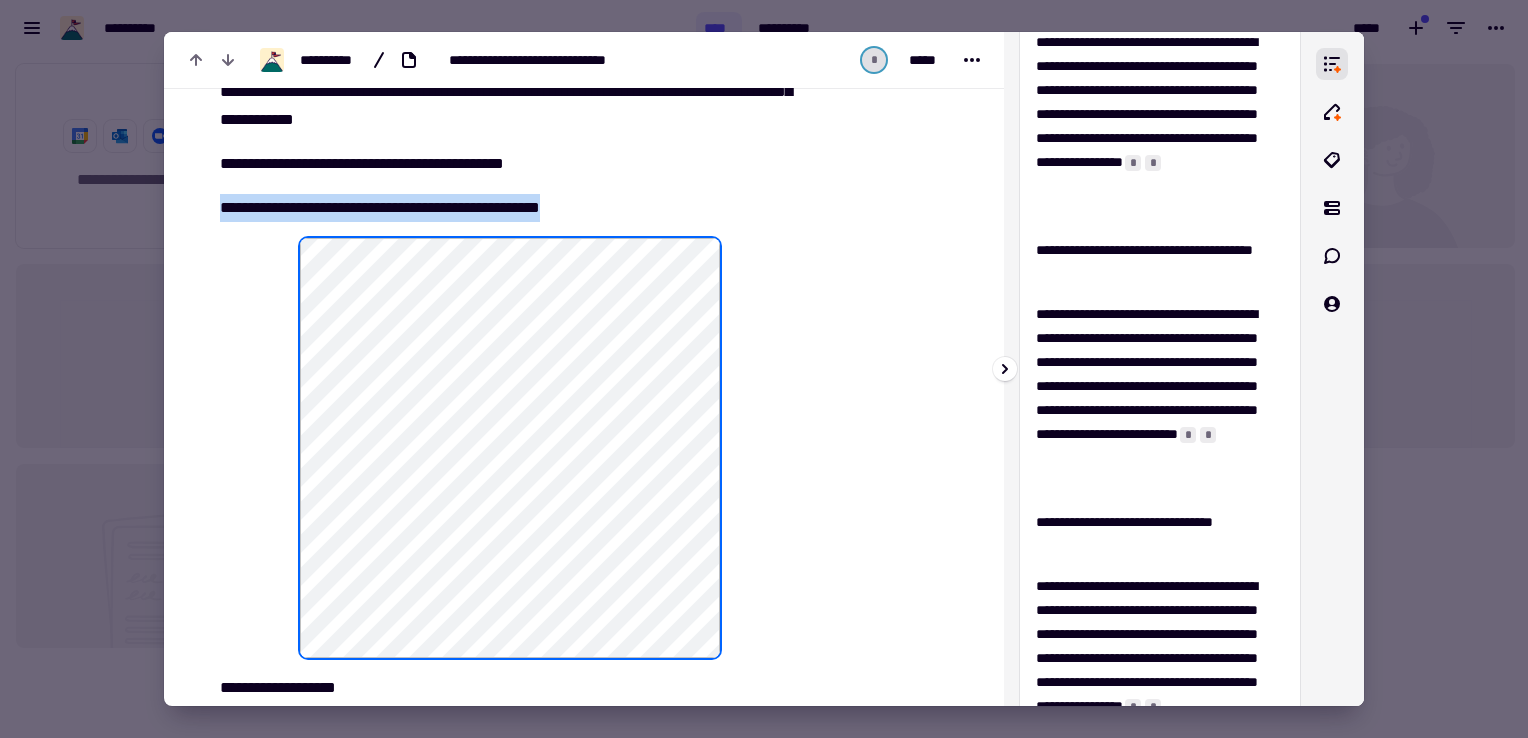 scroll, scrollTop: 676, scrollLeft: 0, axis: vertical 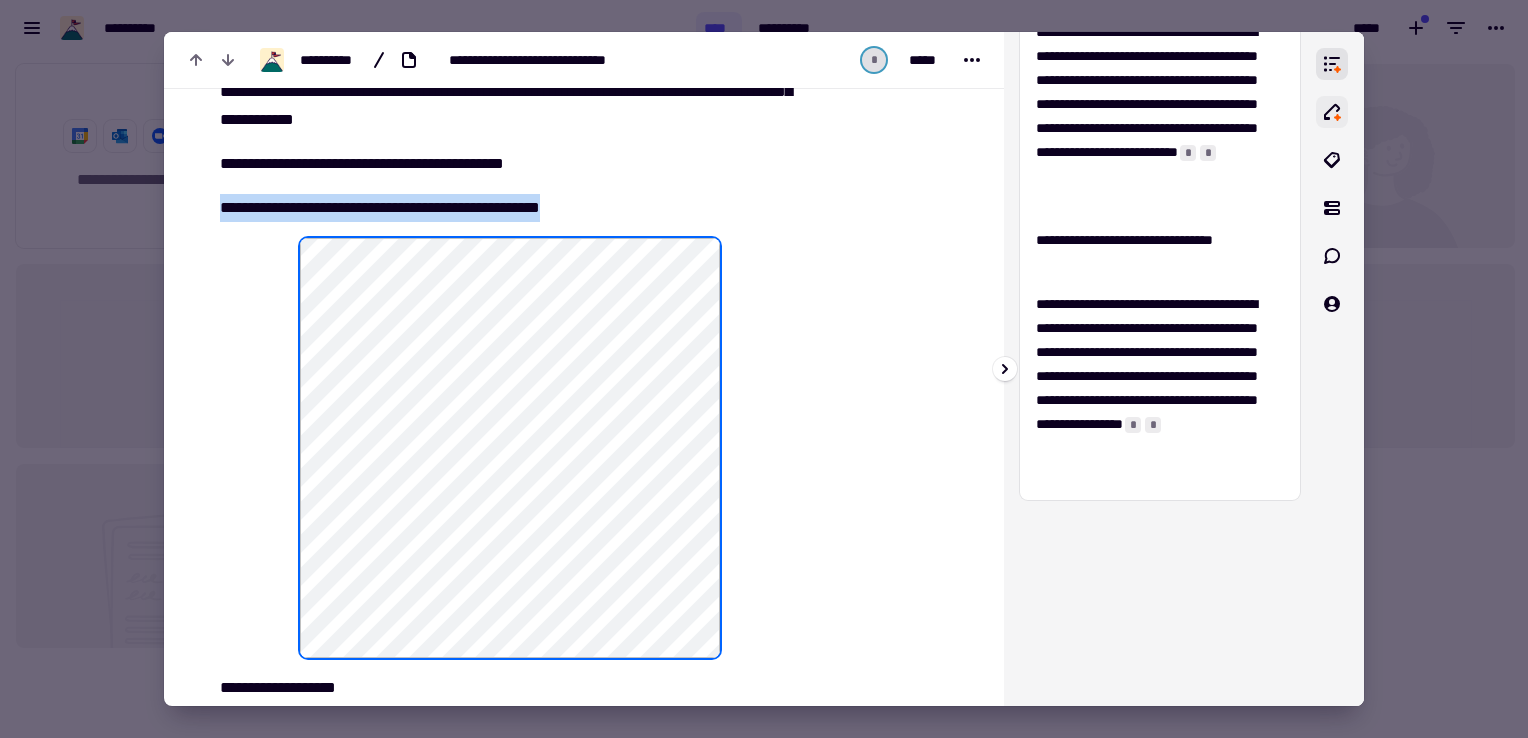 click 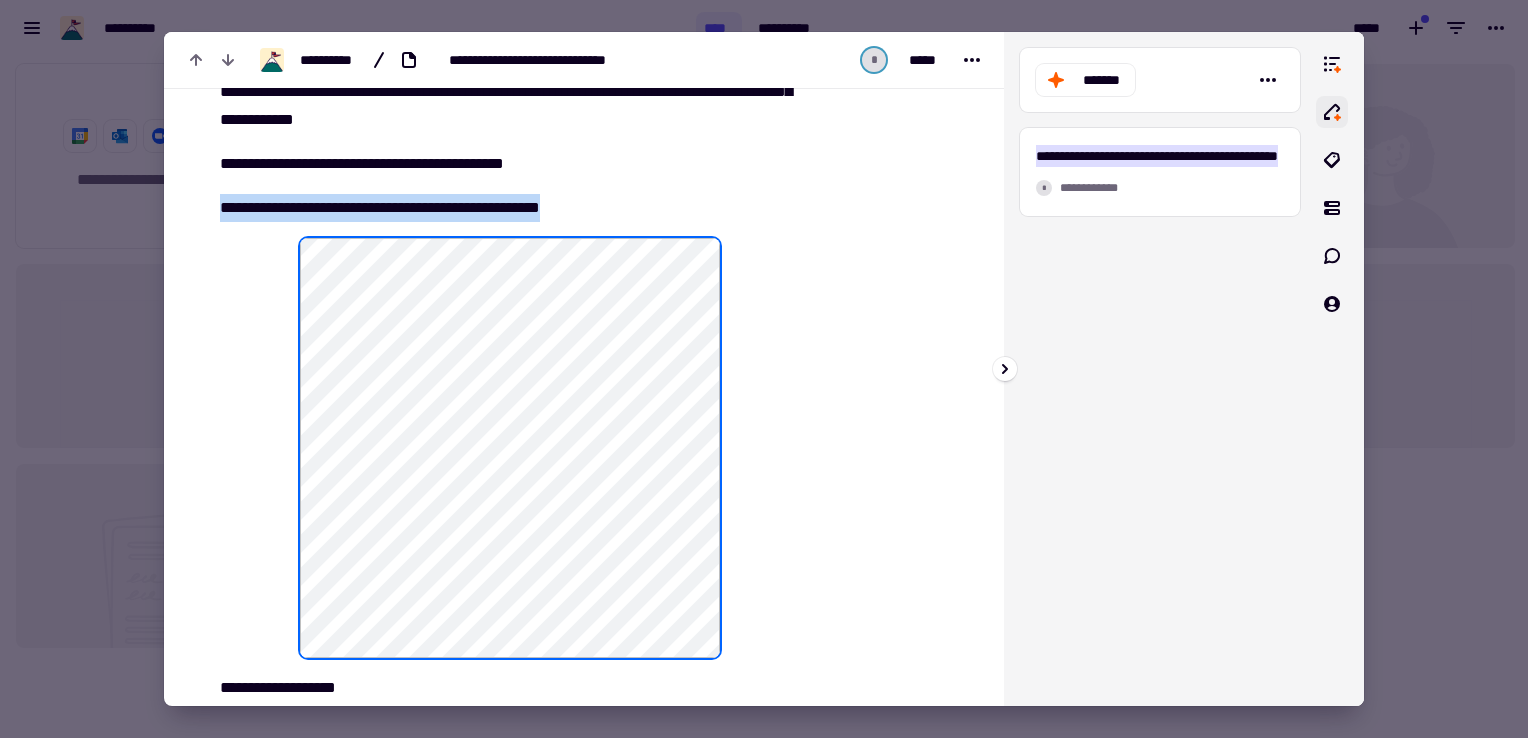 scroll, scrollTop: 0, scrollLeft: 0, axis: both 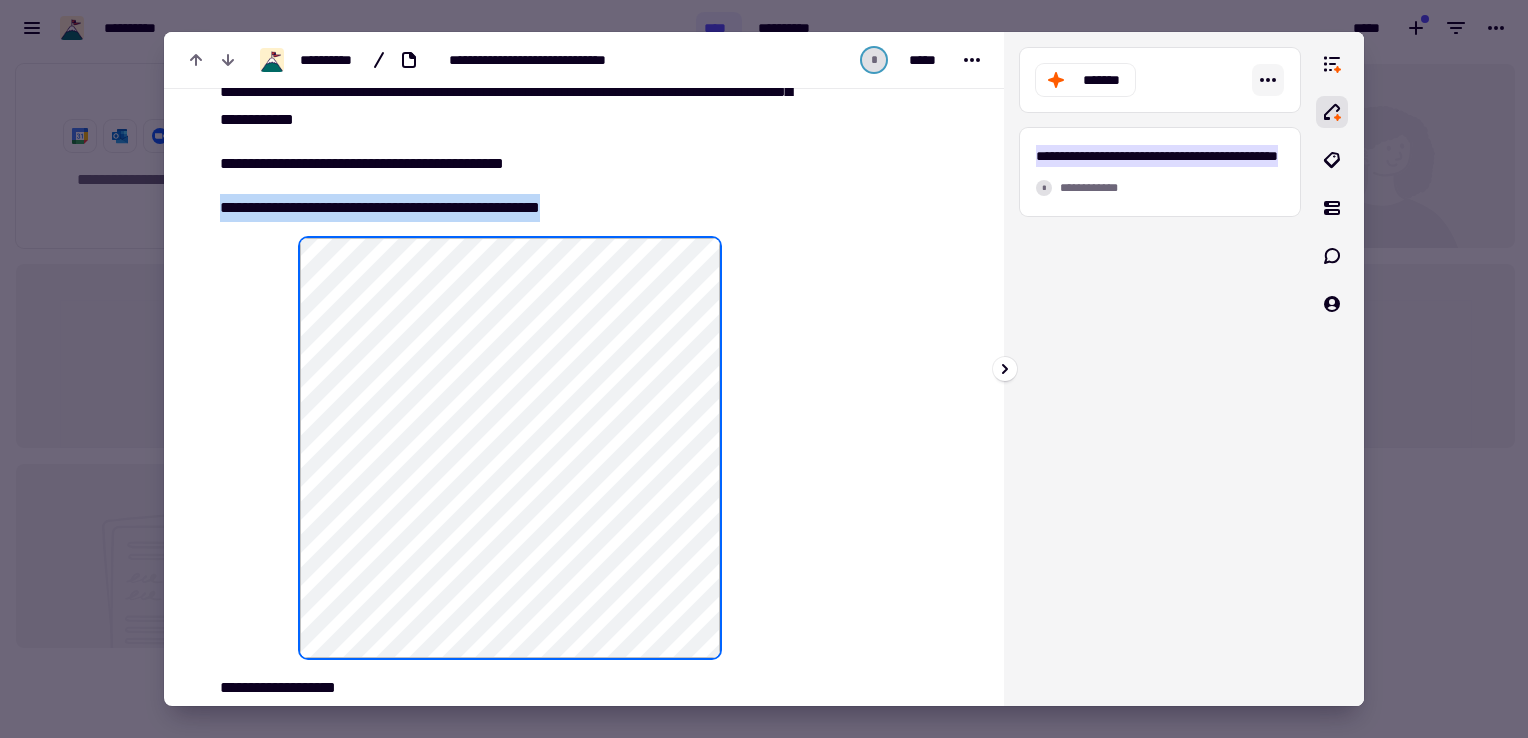 click 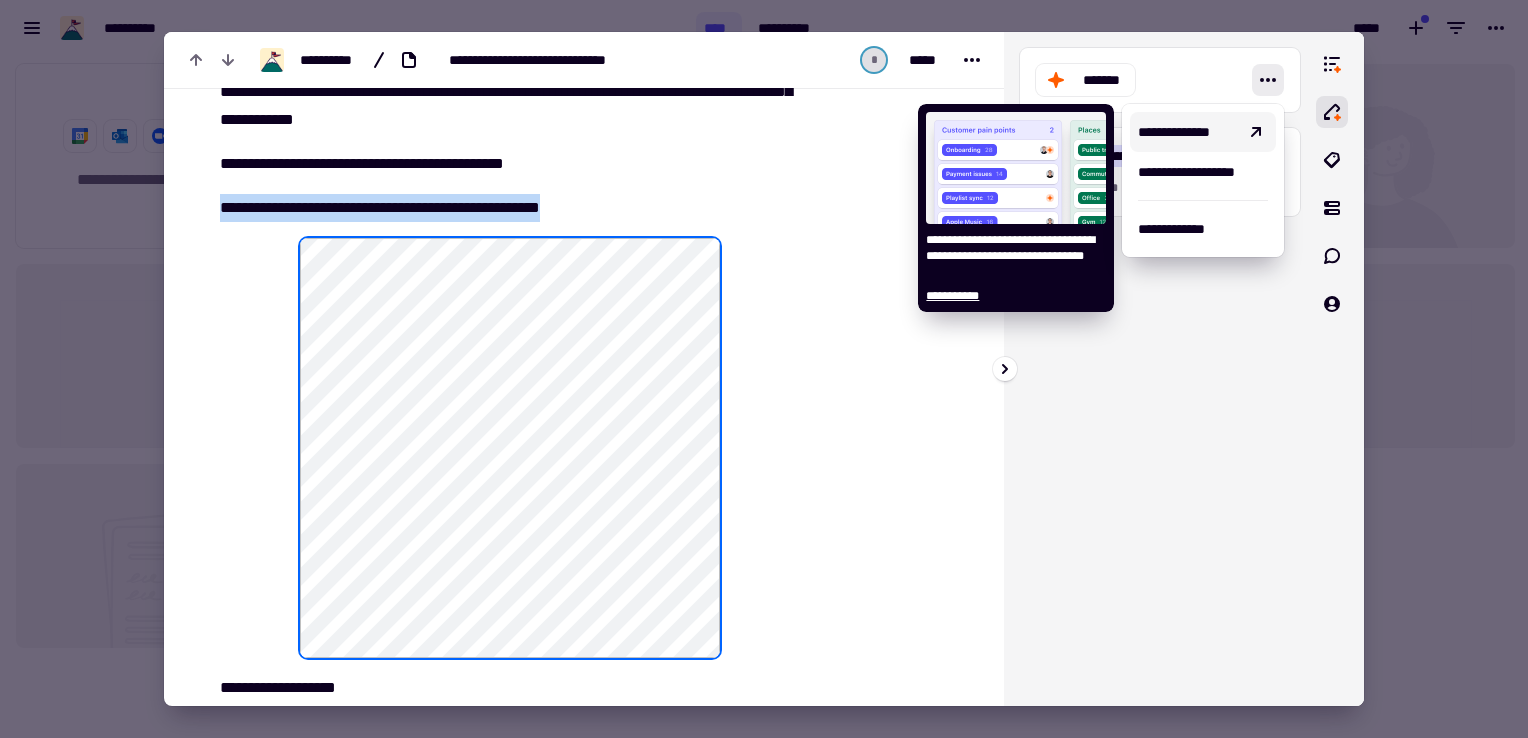 click on "**********" at bounding box center (1187, 132) 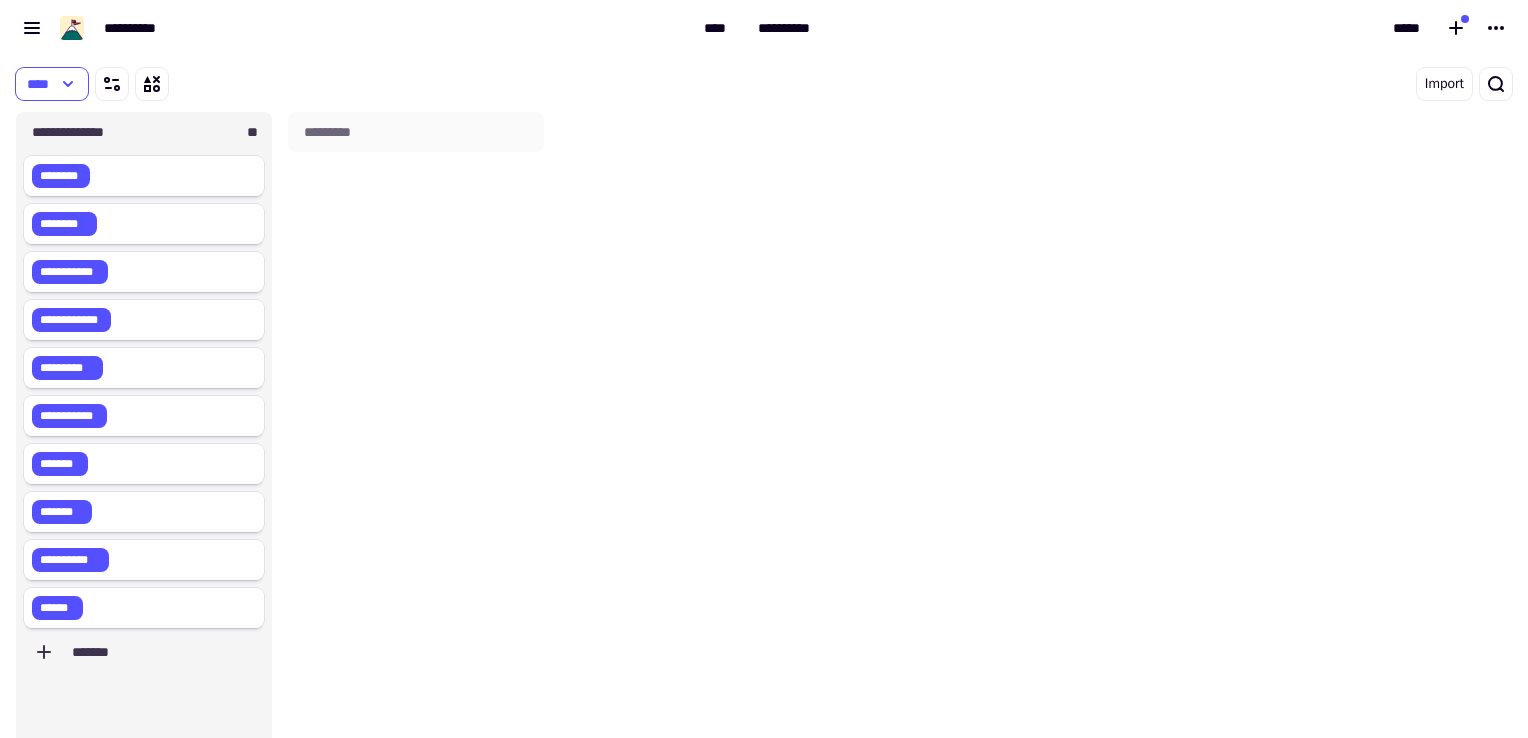 scroll, scrollTop: 16, scrollLeft: 16, axis: both 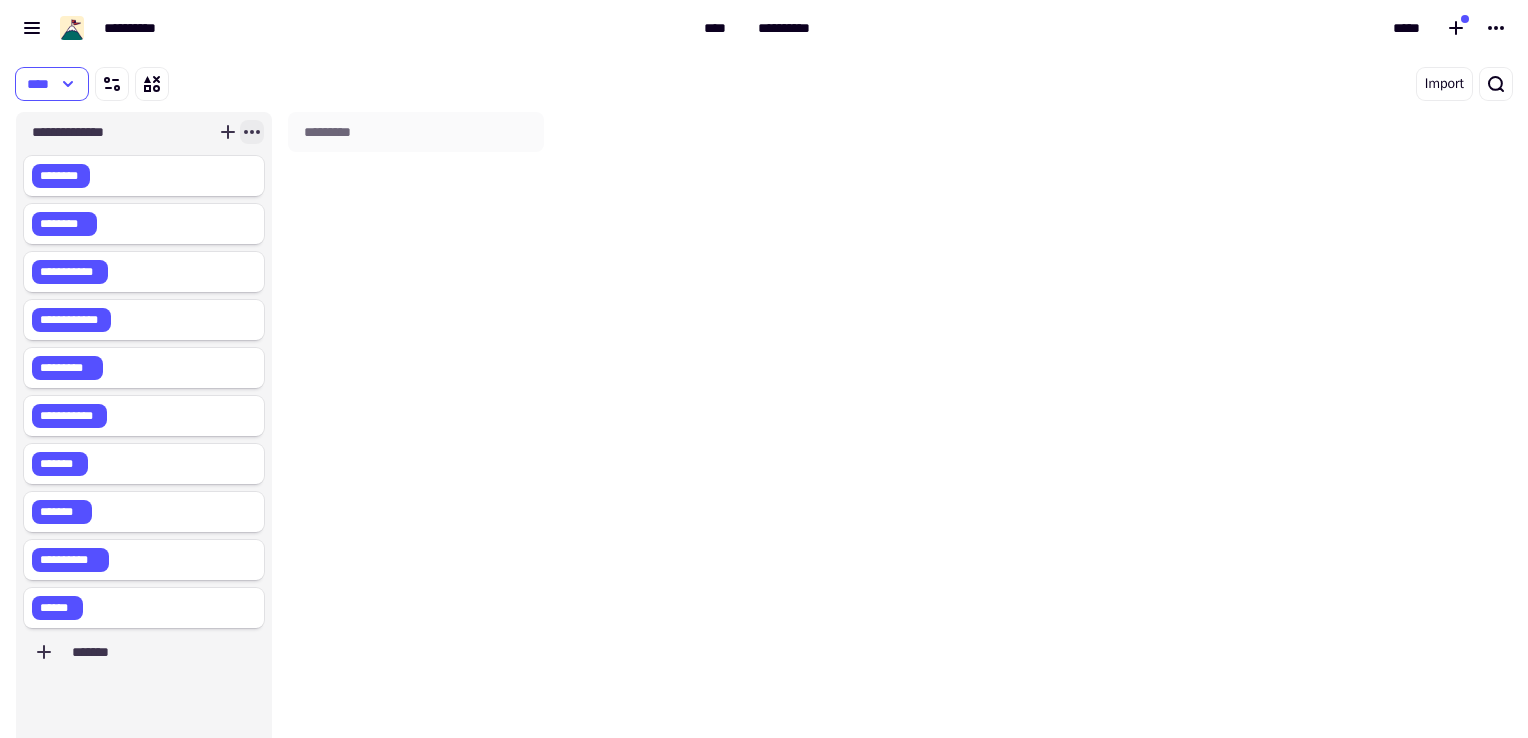 click 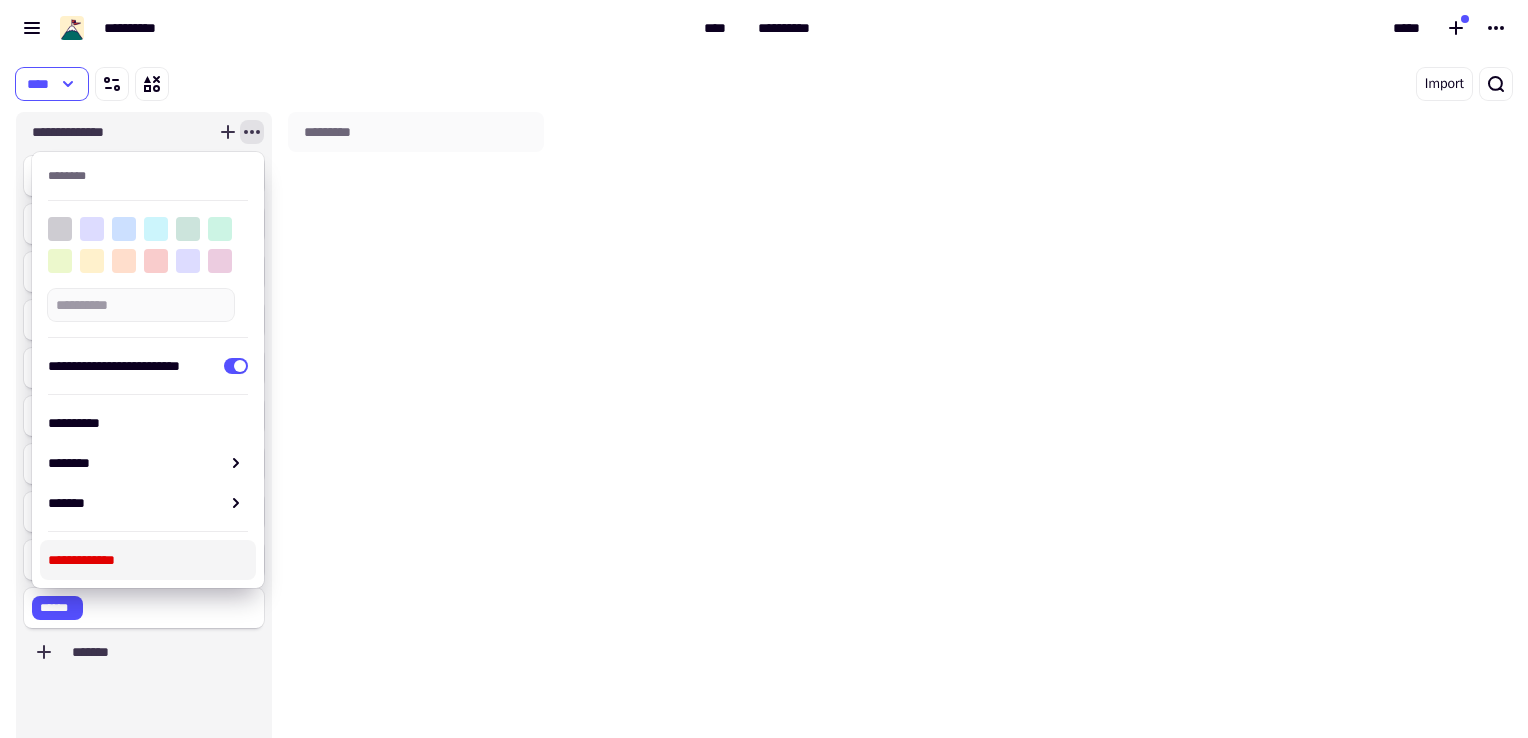 click on "**********" at bounding box center (148, 560) 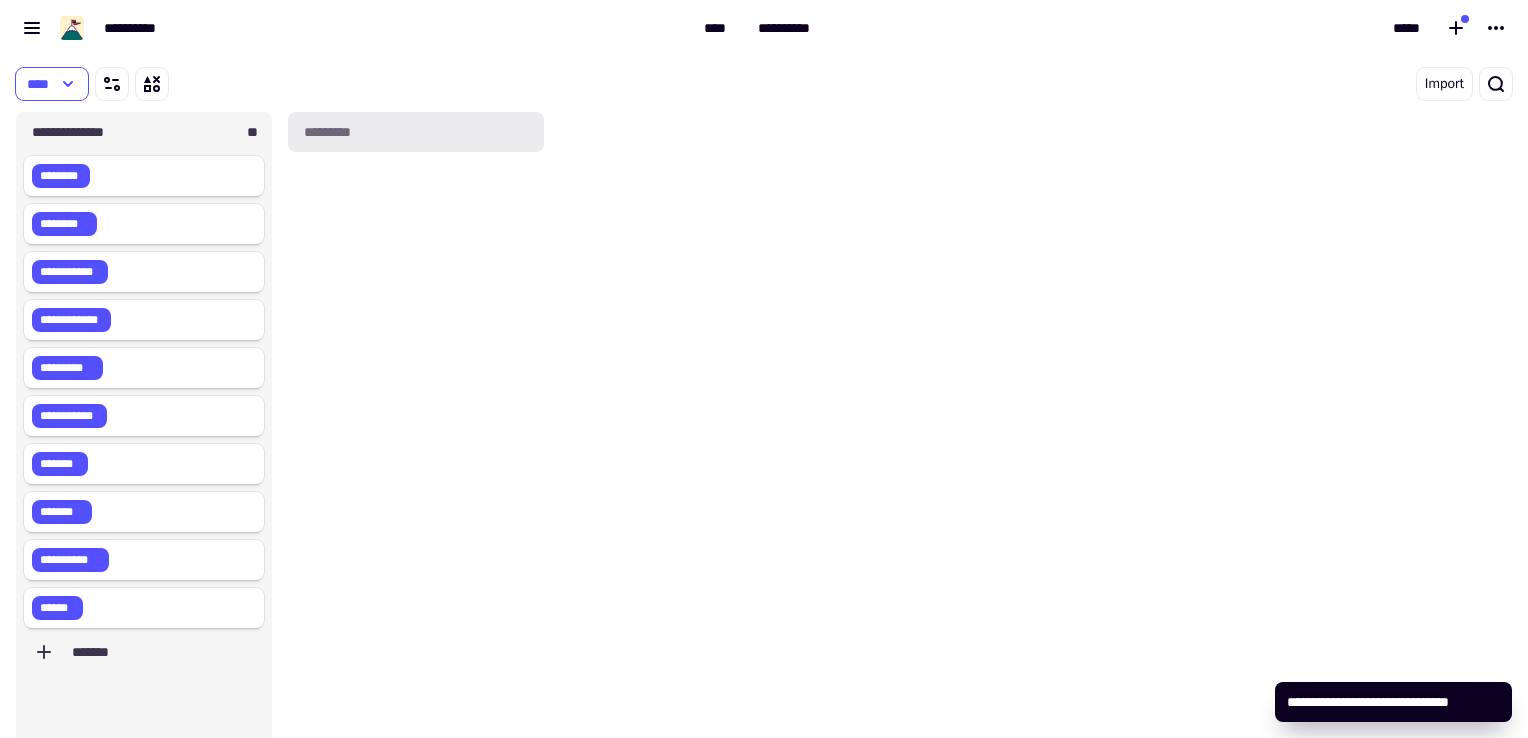 click on "*********" at bounding box center [416, 132] 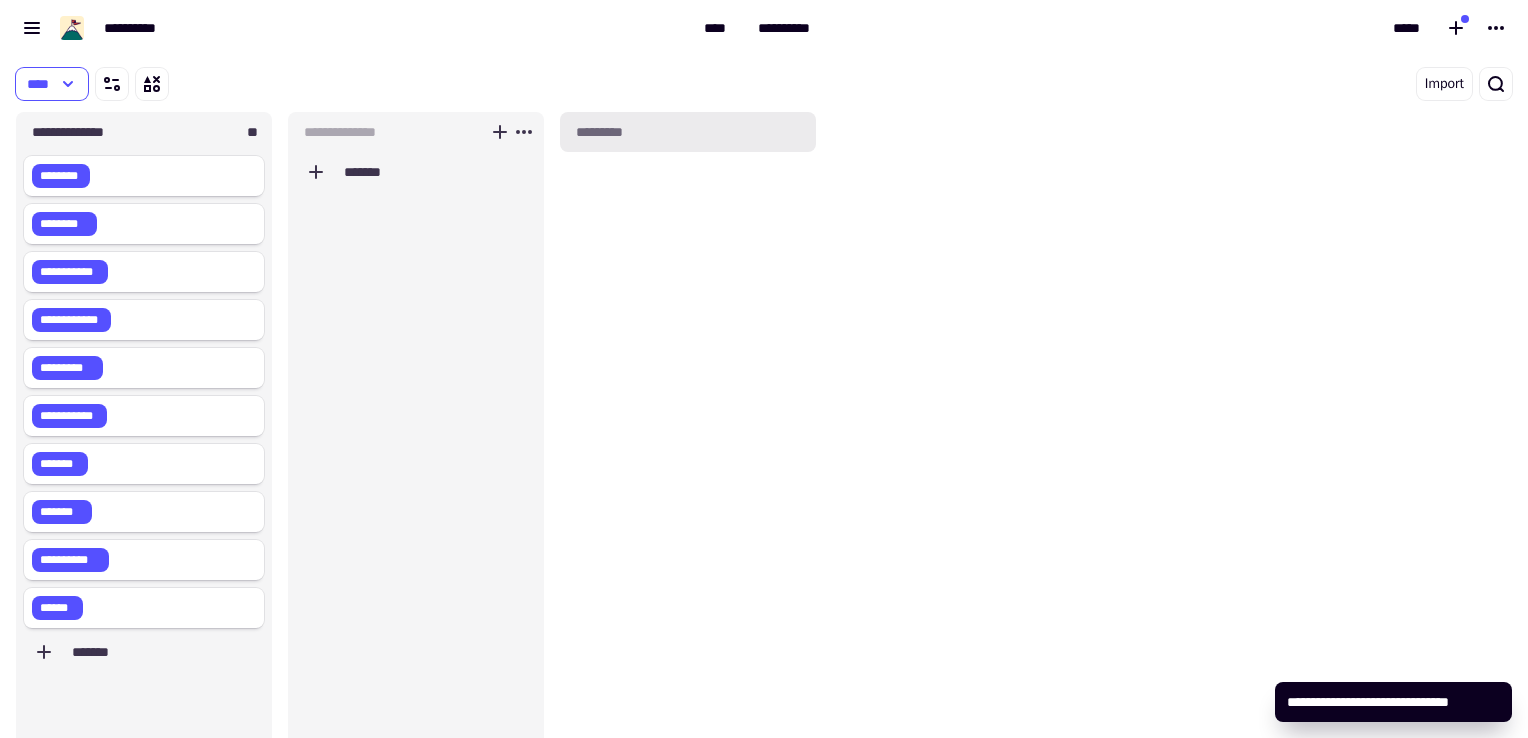 scroll, scrollTop: 16, scrollLeft: 16, axis: both 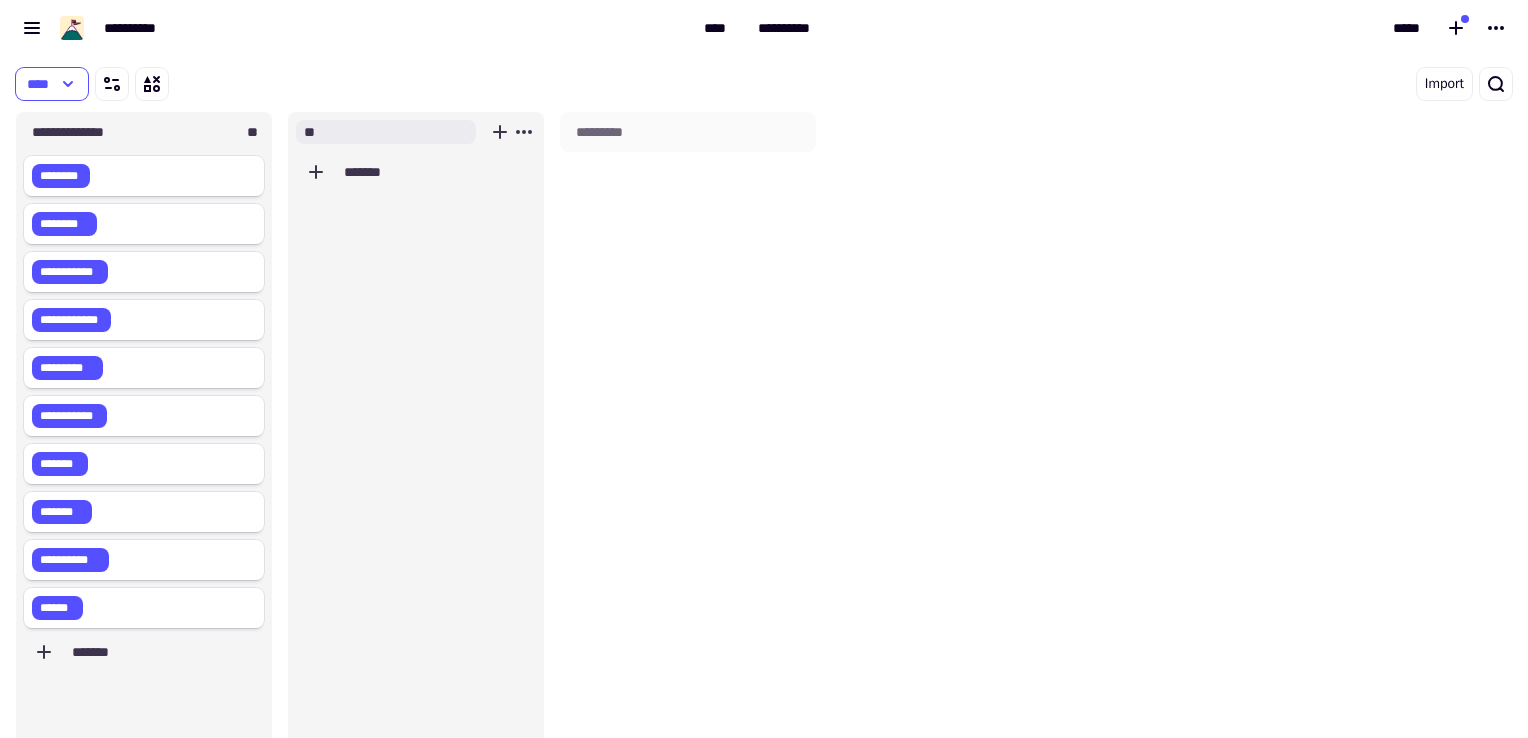 type on "***" 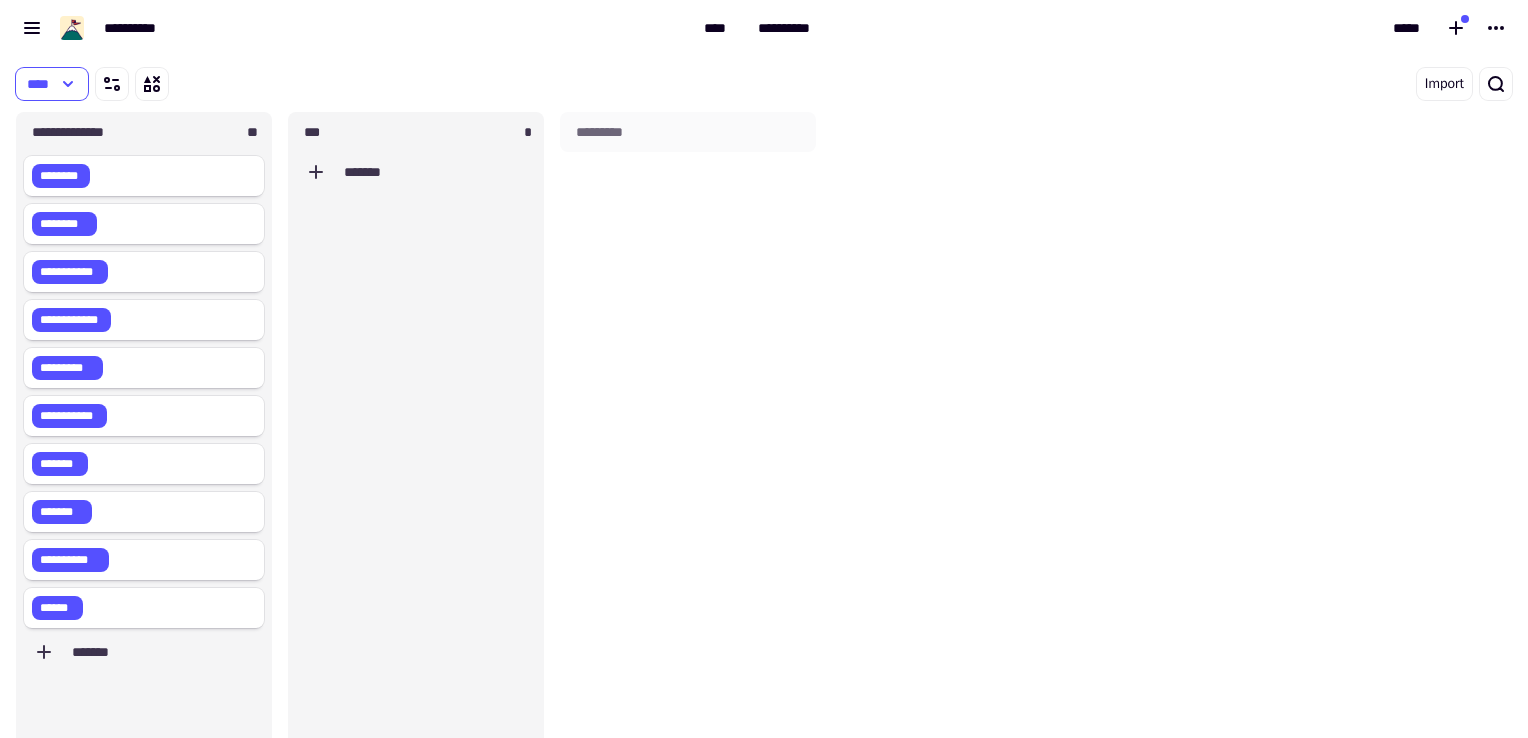 click on "*********" at bounding box center [688, 445] 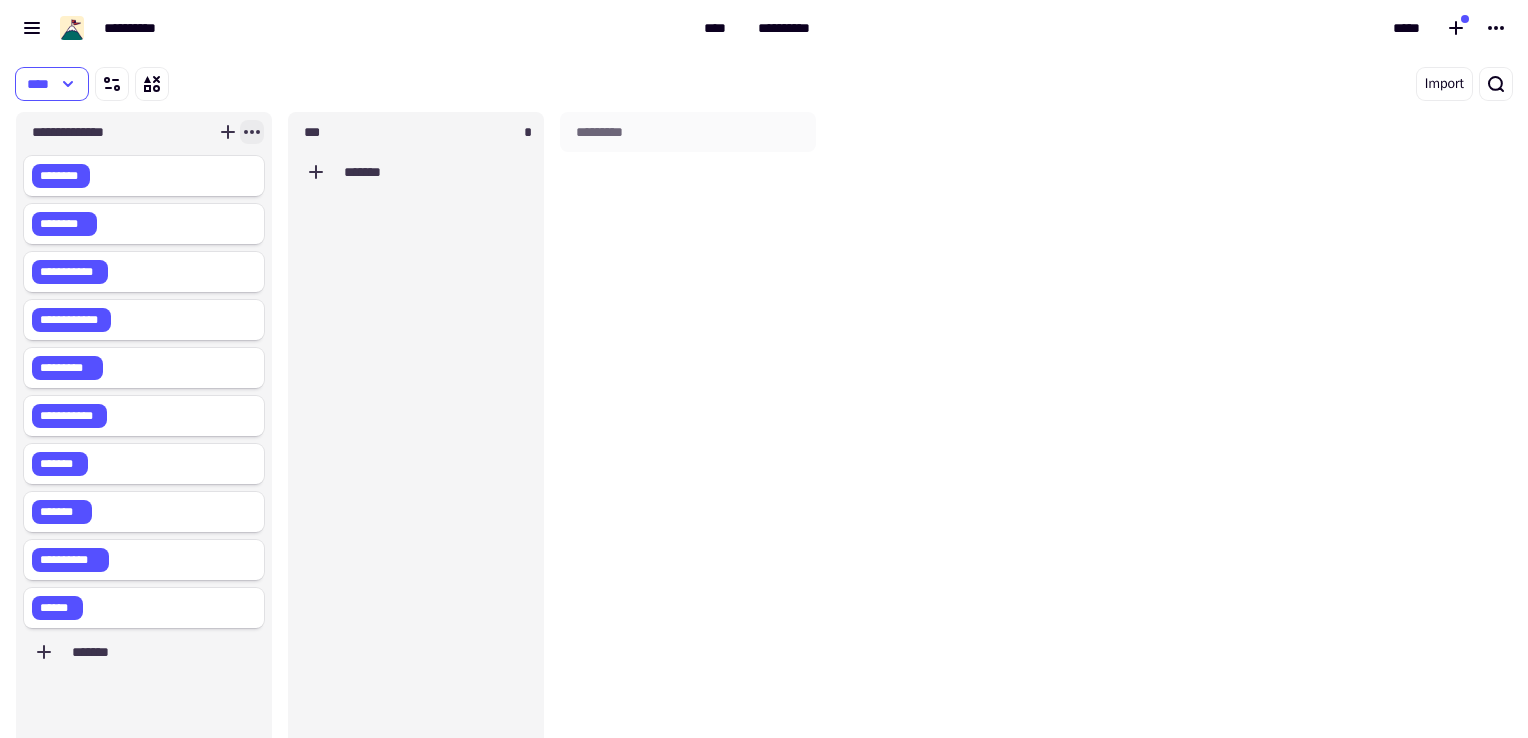 click 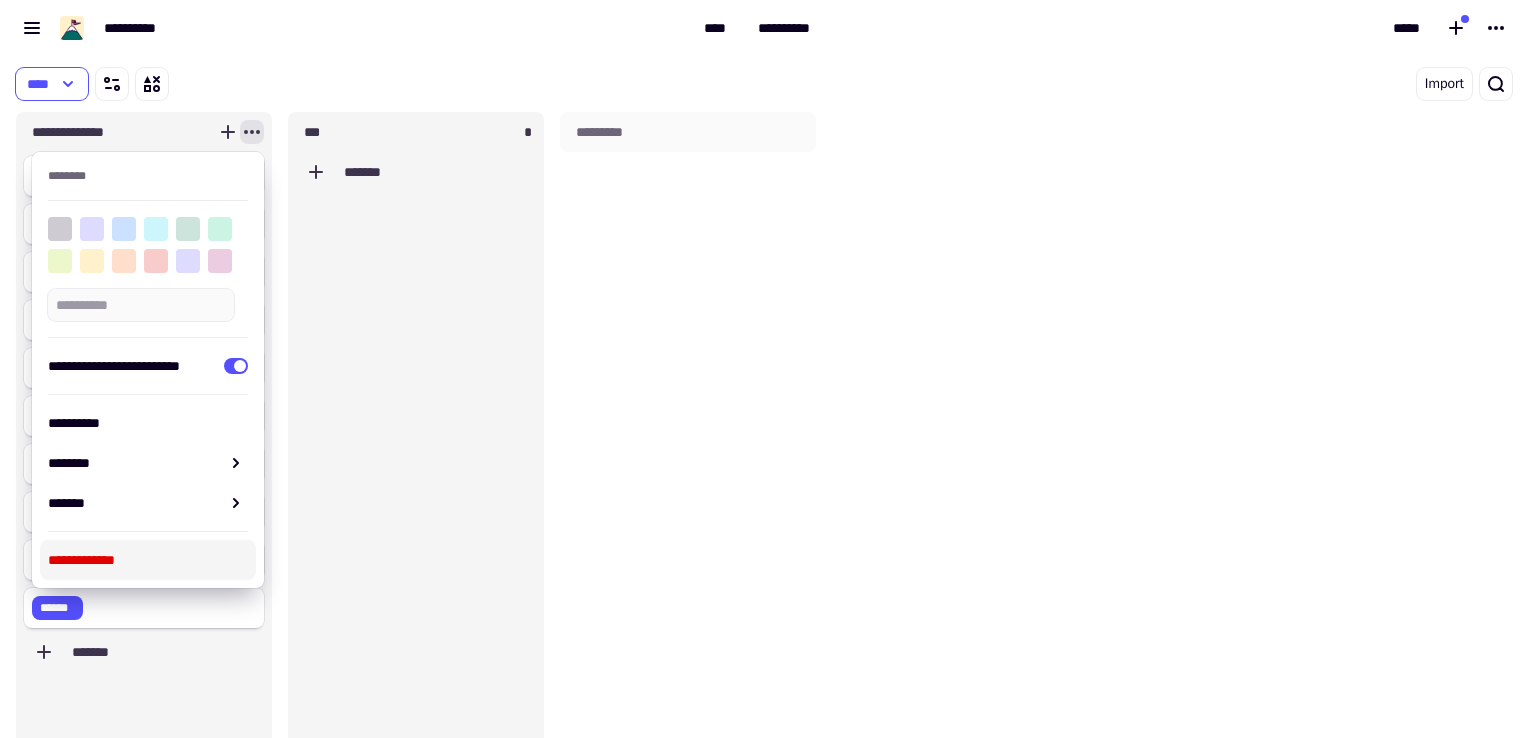 click on "**********" at bounding box center [148, 560] 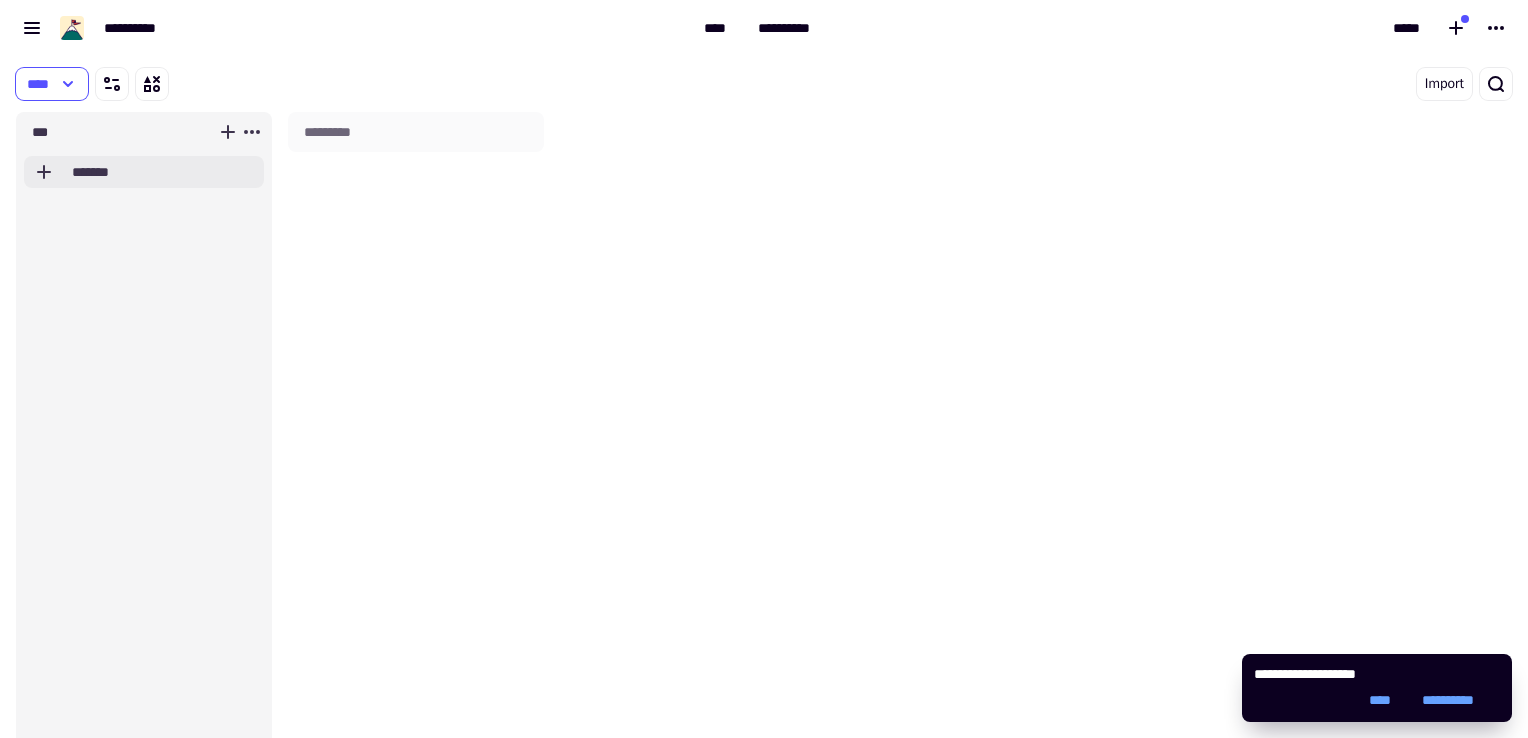 click on "*******" 